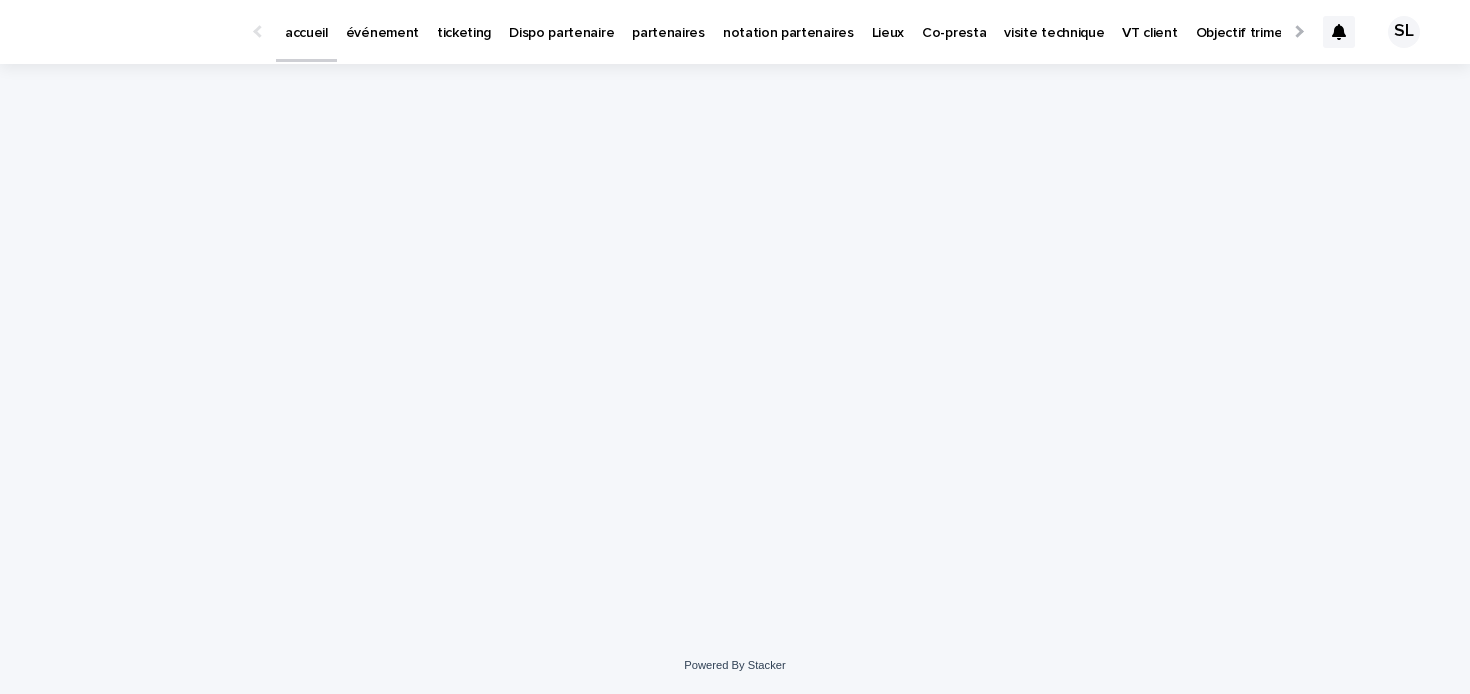 scroll, scrollTop: 0, scrollLeft: 0, axis: both 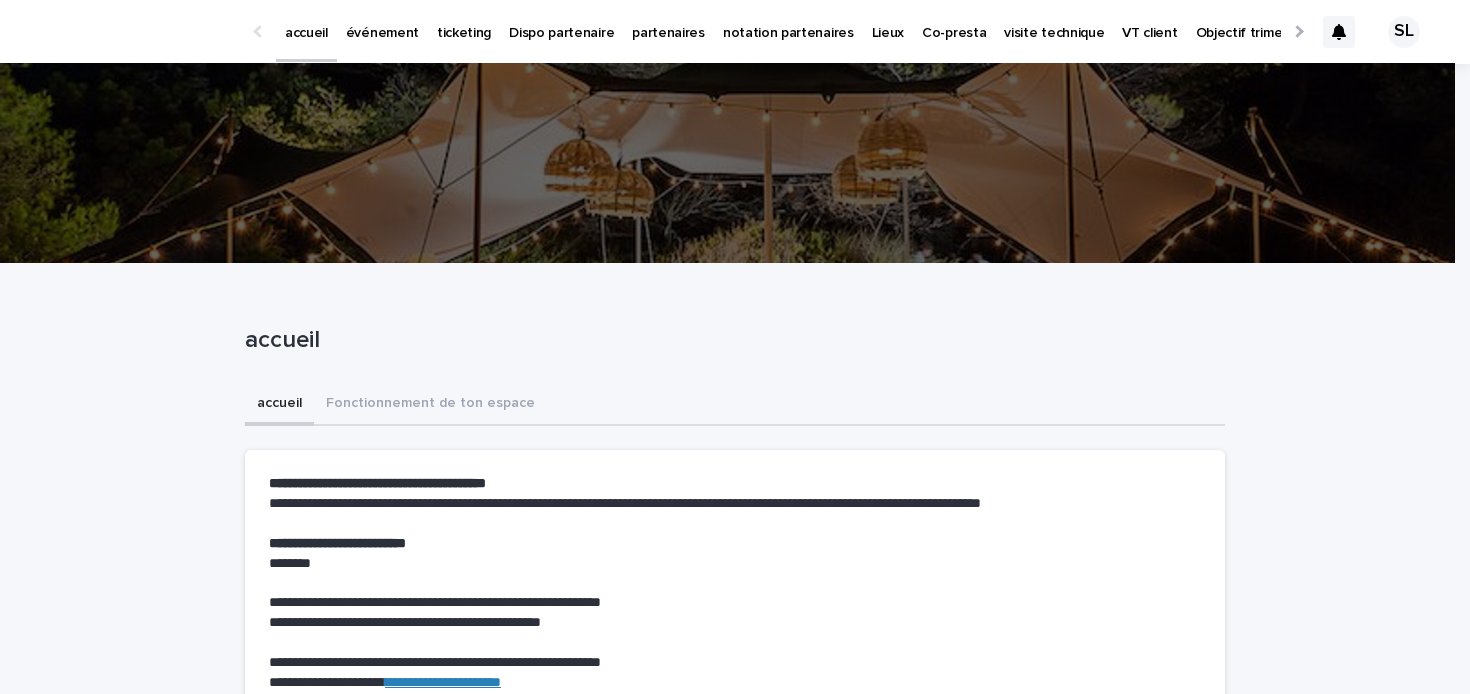click on "événement" at bounding box center (382, 21) 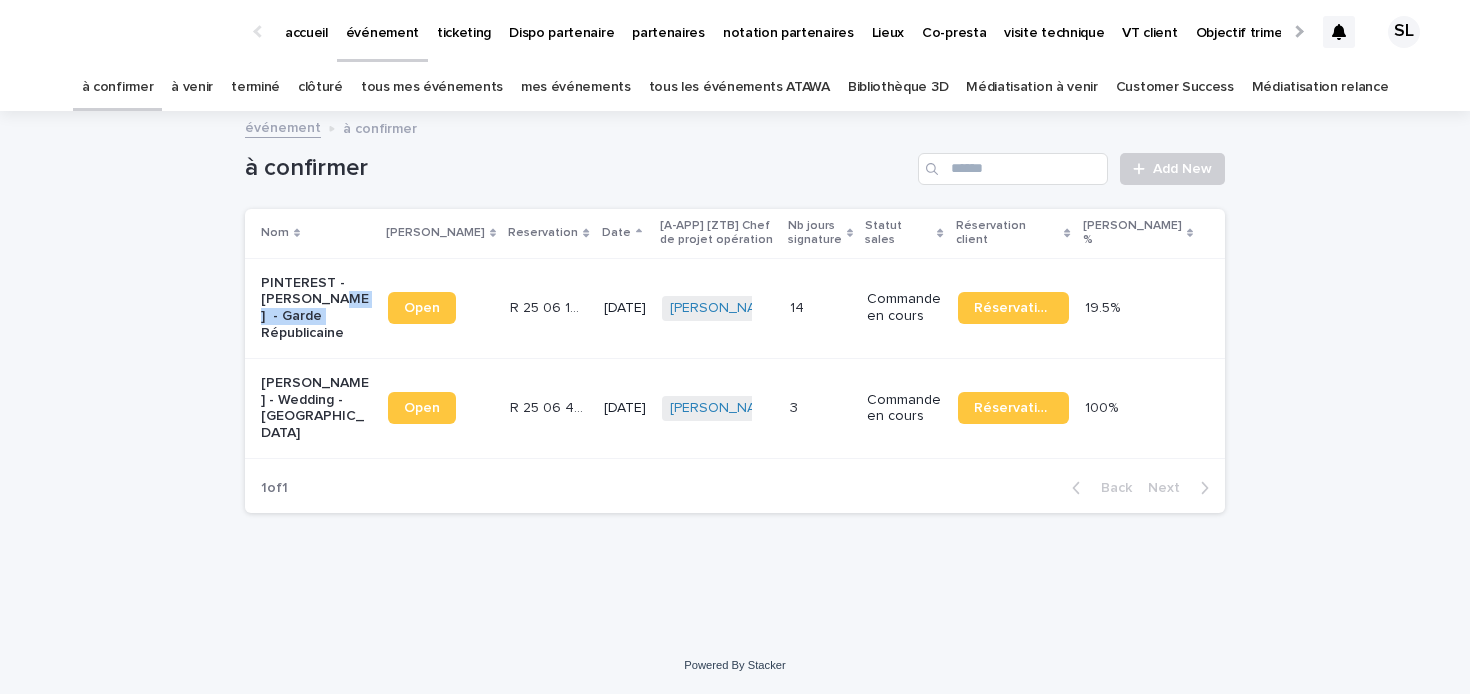 click on "PINTEREST - Jeanne Marque  - Garde Républicaine" at bounding box center (316, 308) 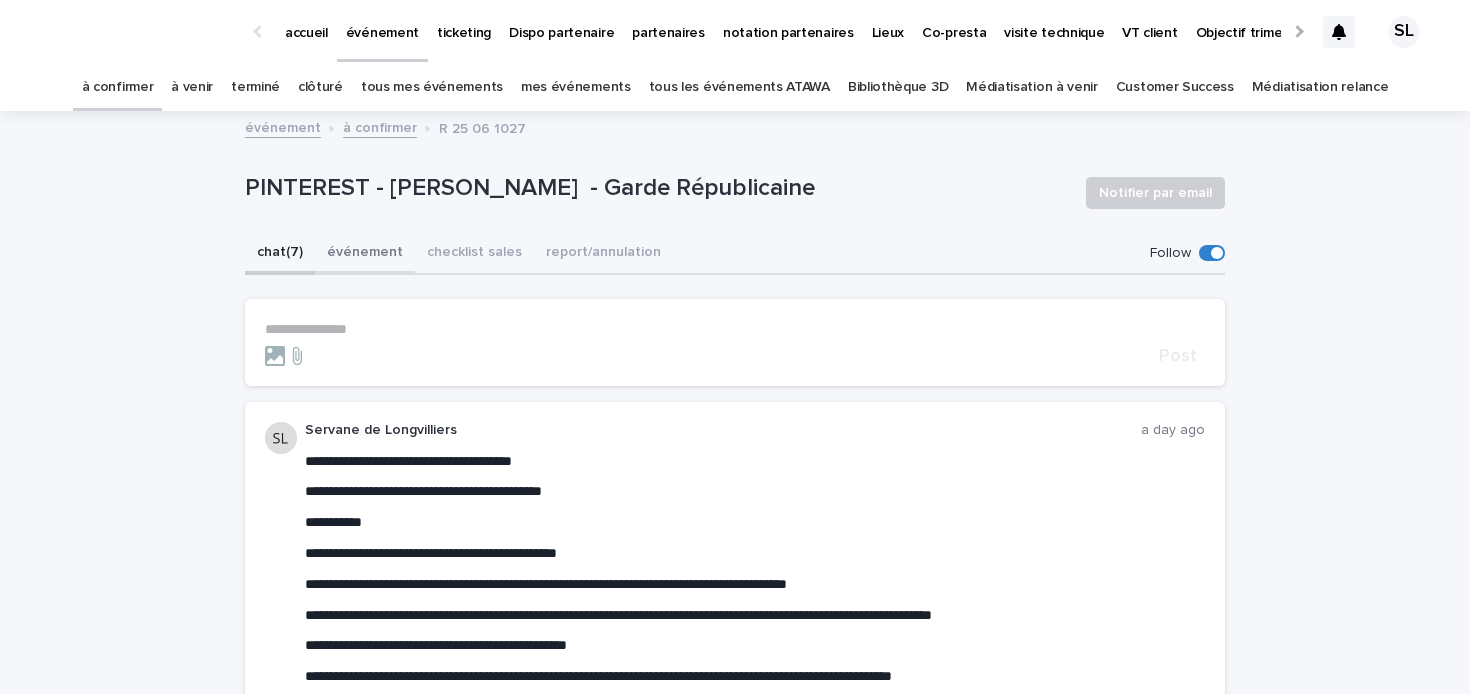 click on "événement" at bounding box center (365, 254) 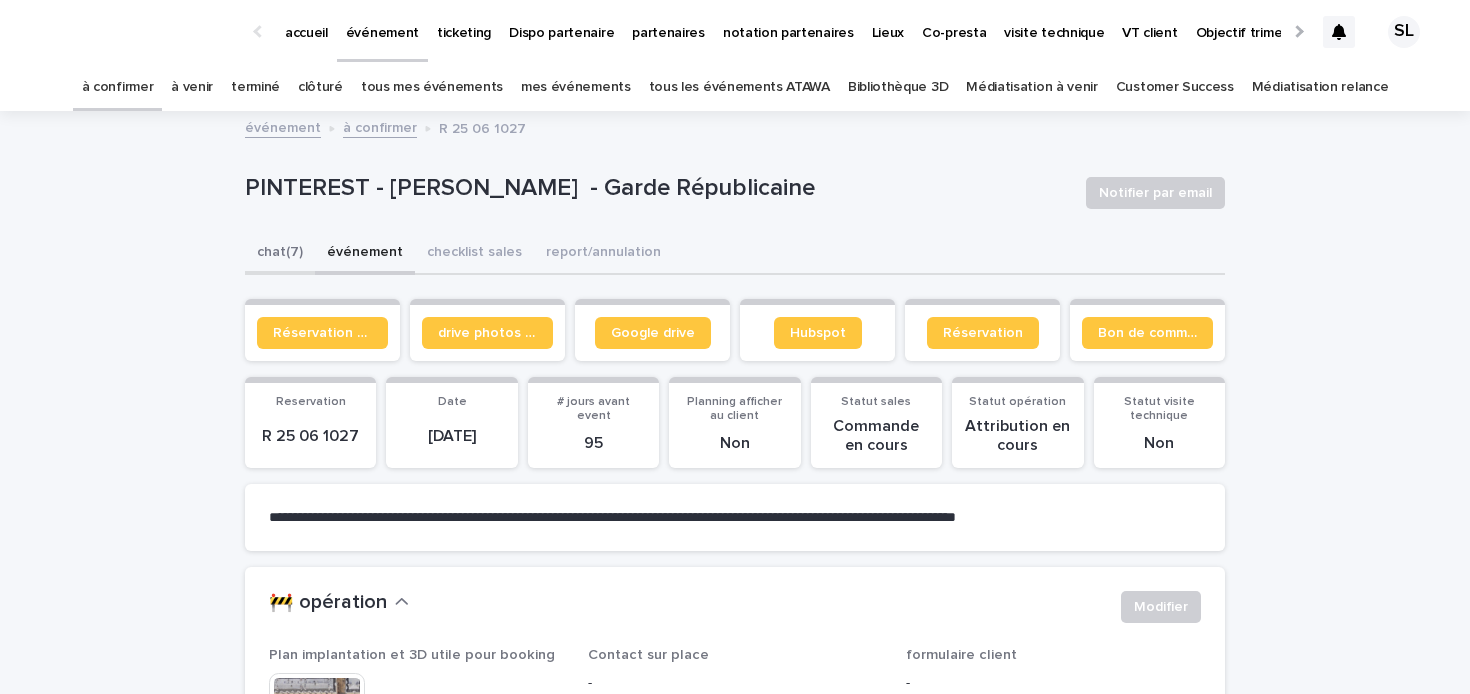 click on "chat  (7)" at bounding box center [280, 254] 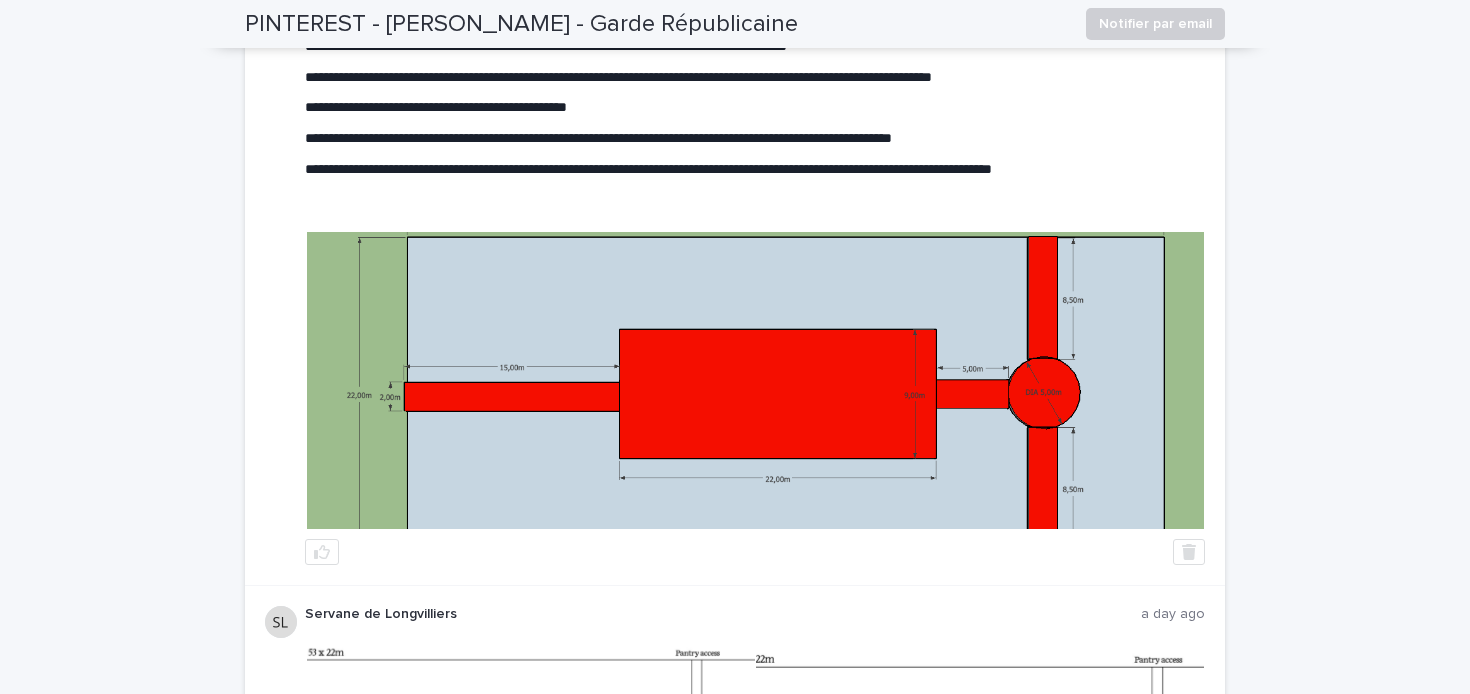scroll, scrollTop: 567, scrollLeft: 0, axis: vertical 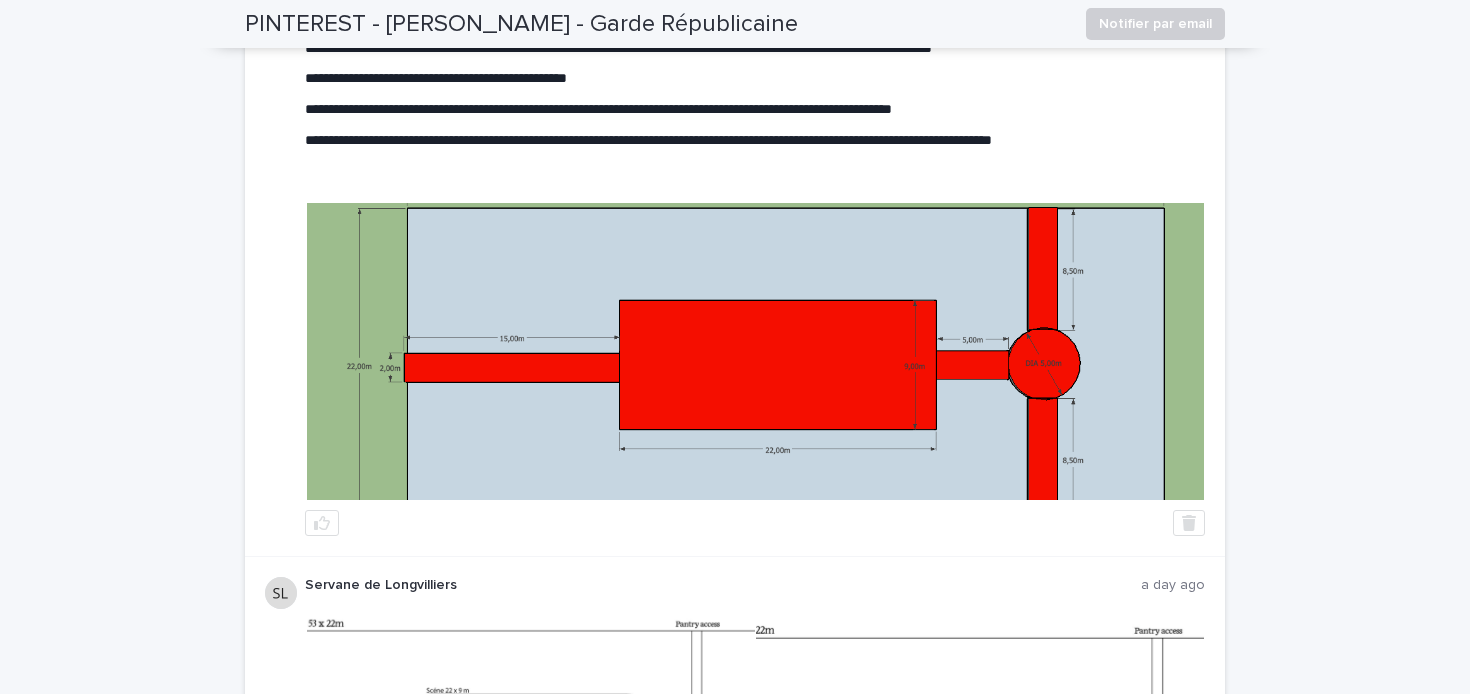 click at bounding box center (755, 351) 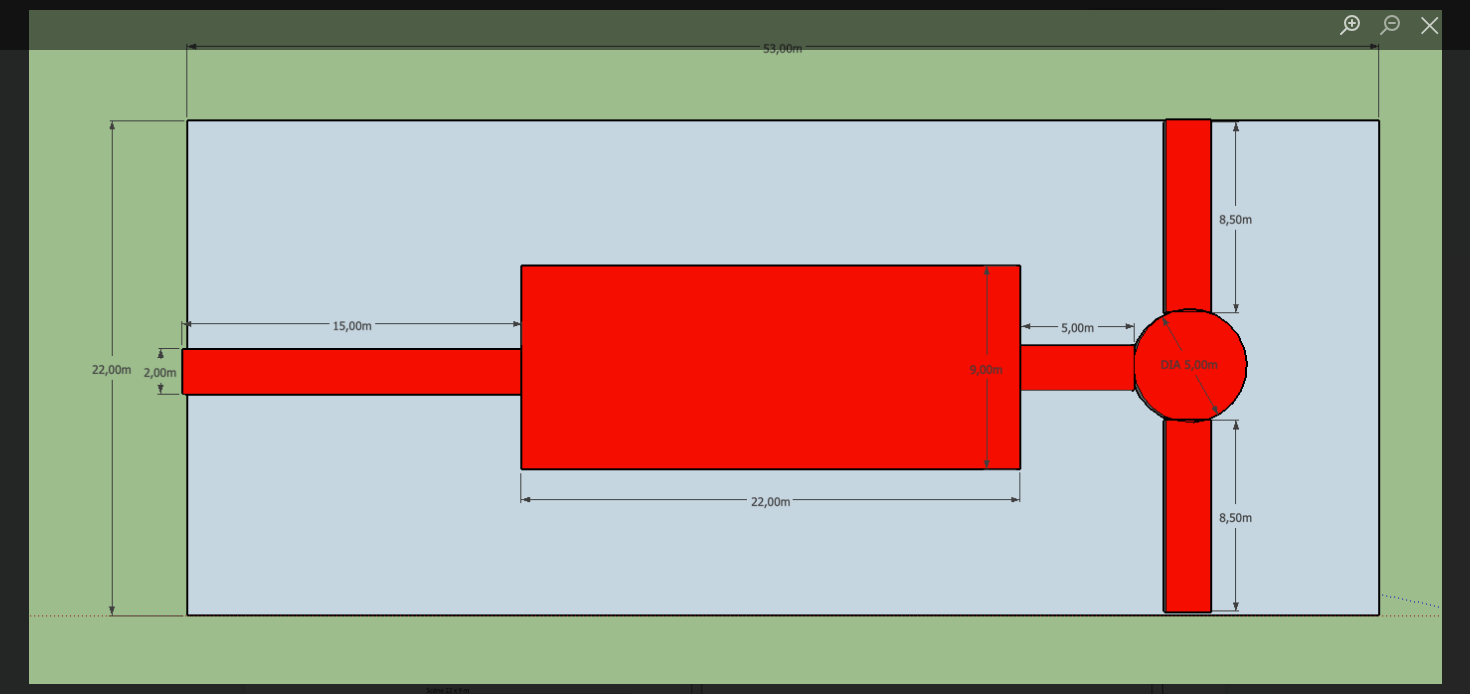 click at bounding box center (735, 347) 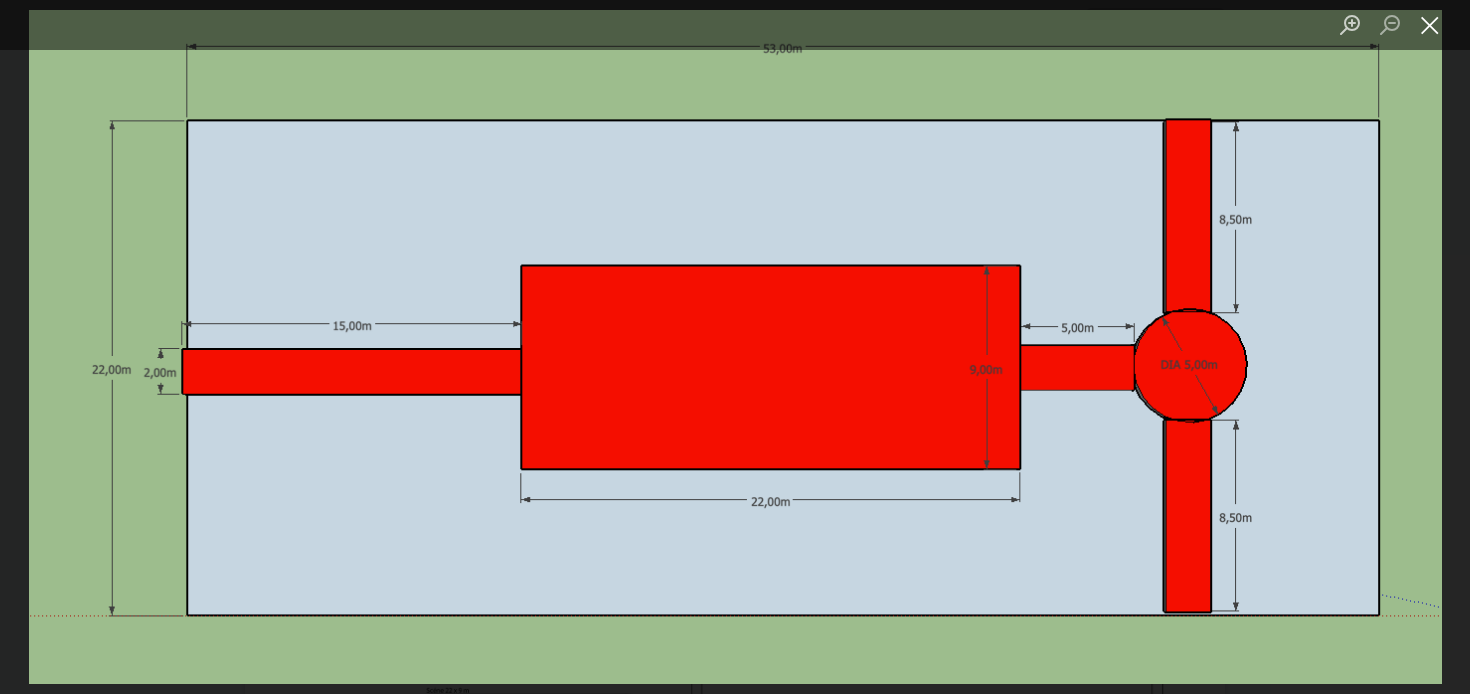 click at bounding box center [1430, 24] 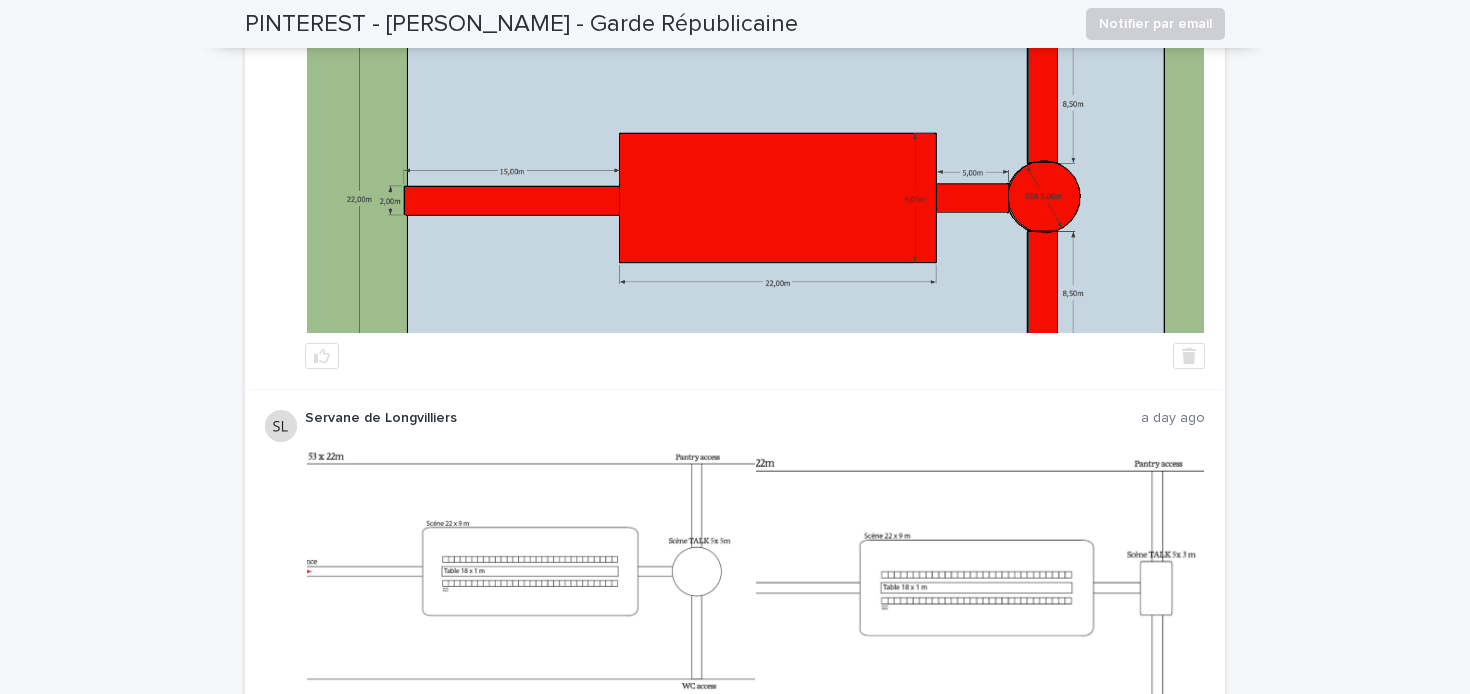 scroll, scrollTop: 700, scrollLeft: 0, axis: vertical 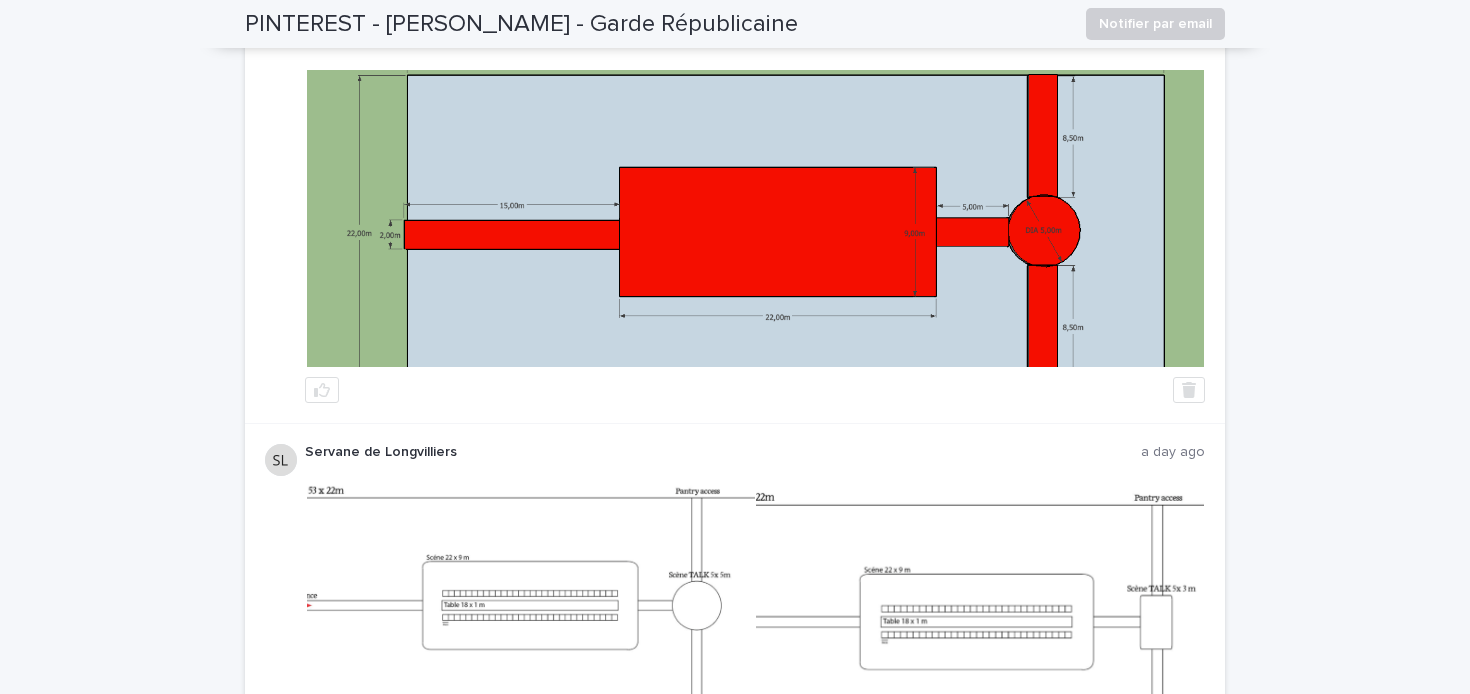 click at bounding box center [755, 218] 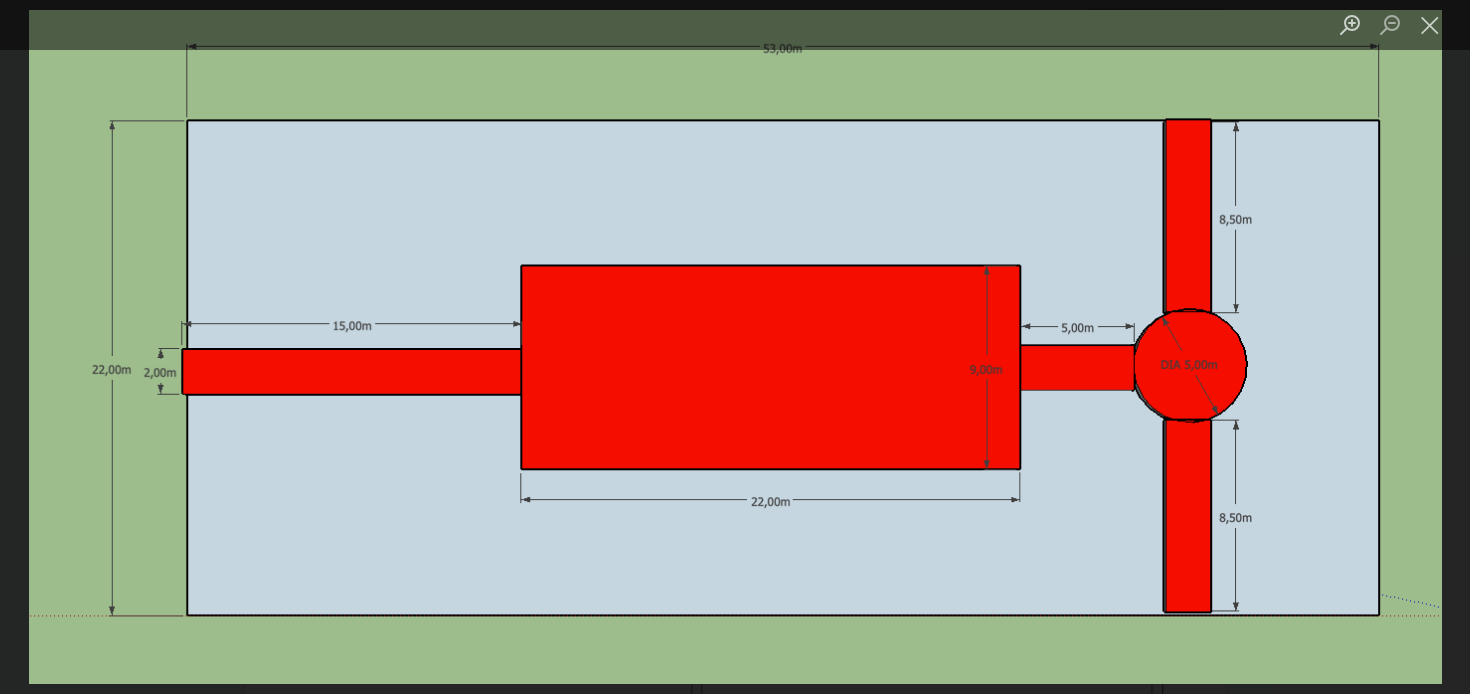 click at bounding box center [735, 347] 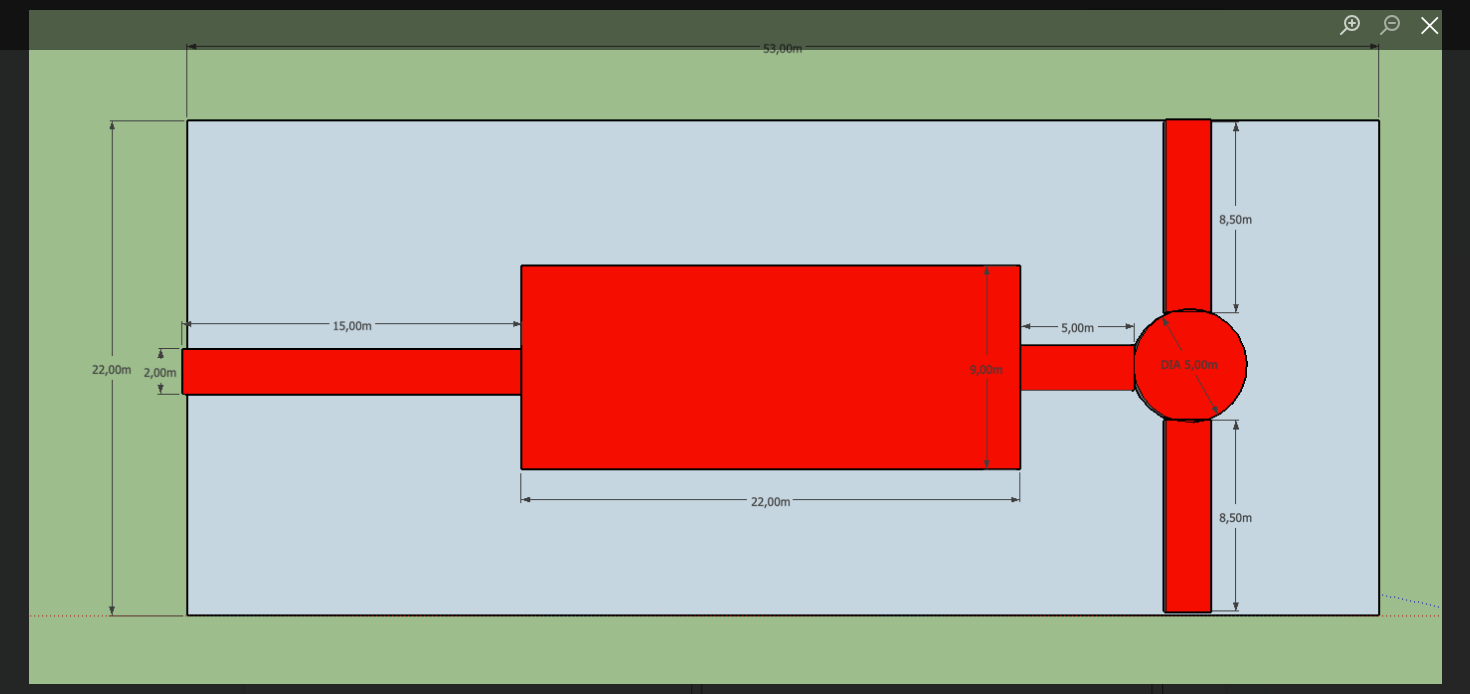 click at bounding box center (1430, 24) 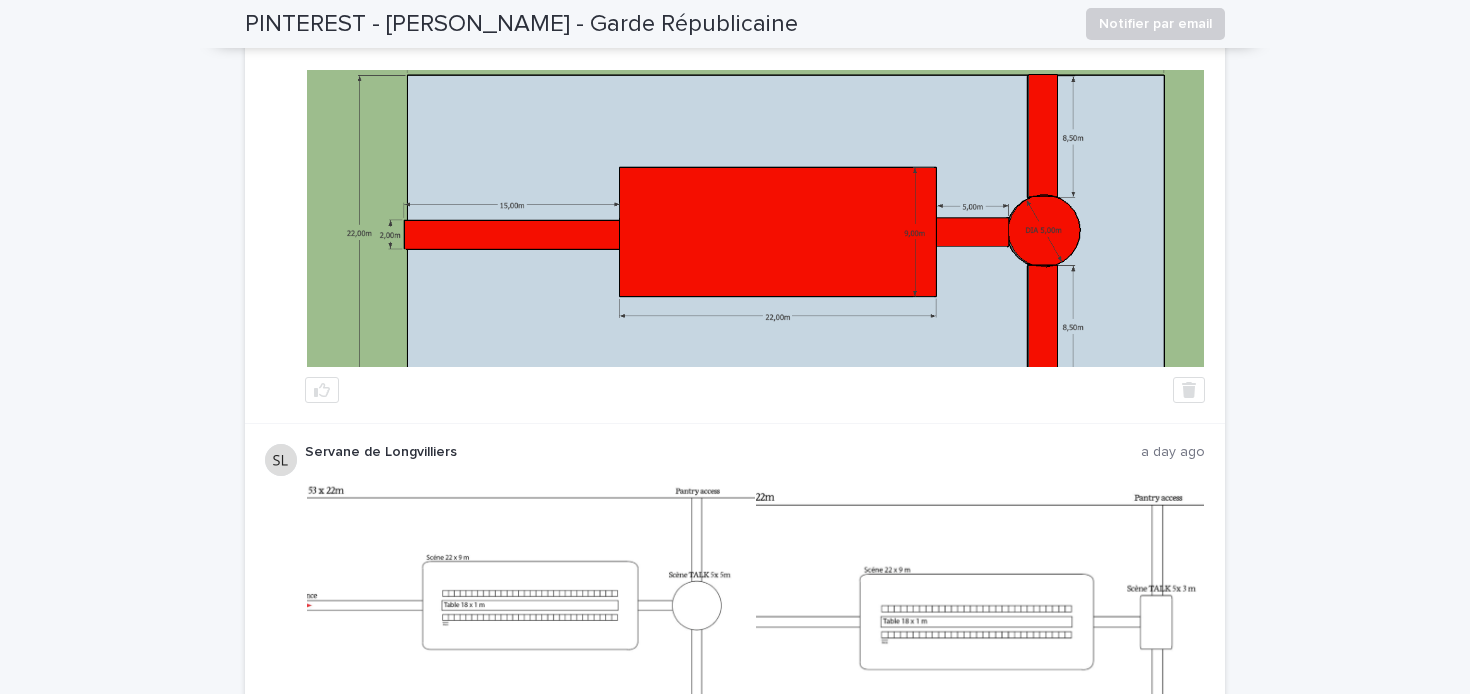 click at bounding box center [755, 218] 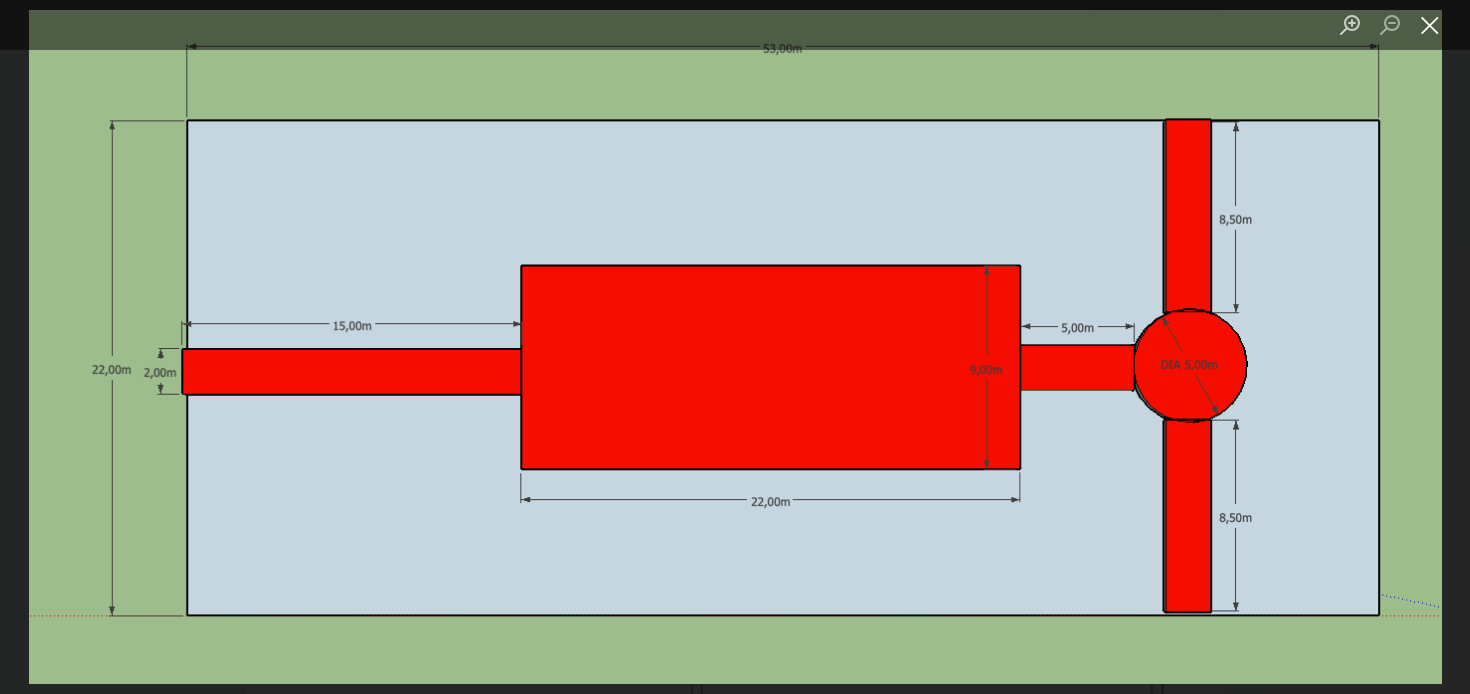 click at bounding box center (1430, 24) 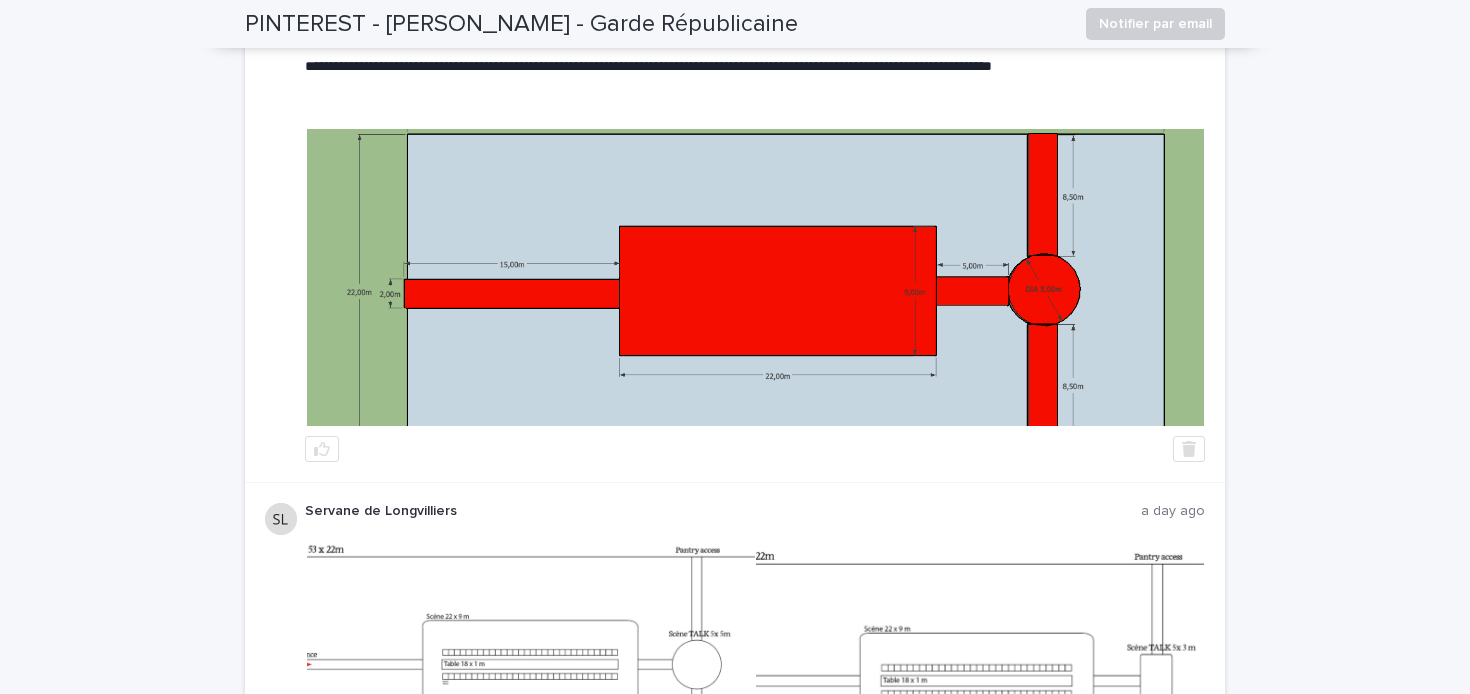 scroll, scrollTop: 640, scrollLeft: 0, axis: vertical 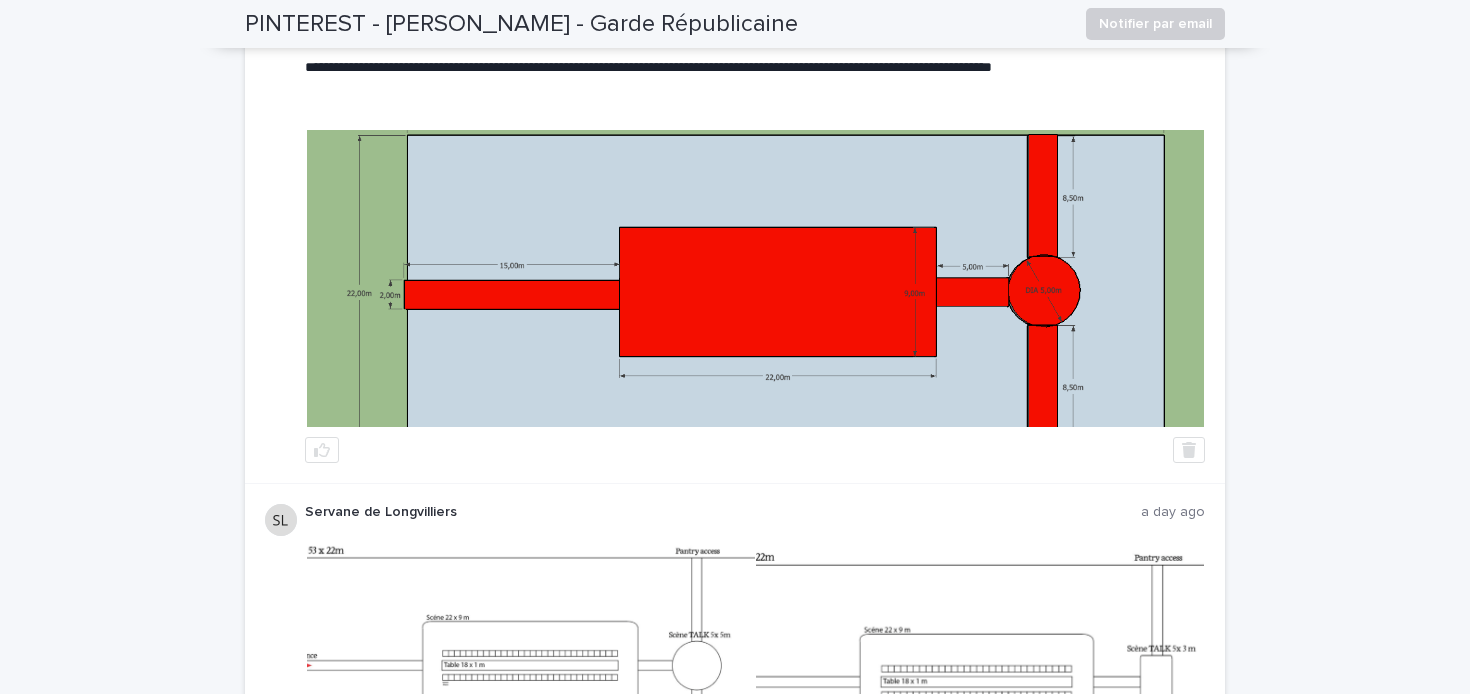 click at bounding box center [755, 278] 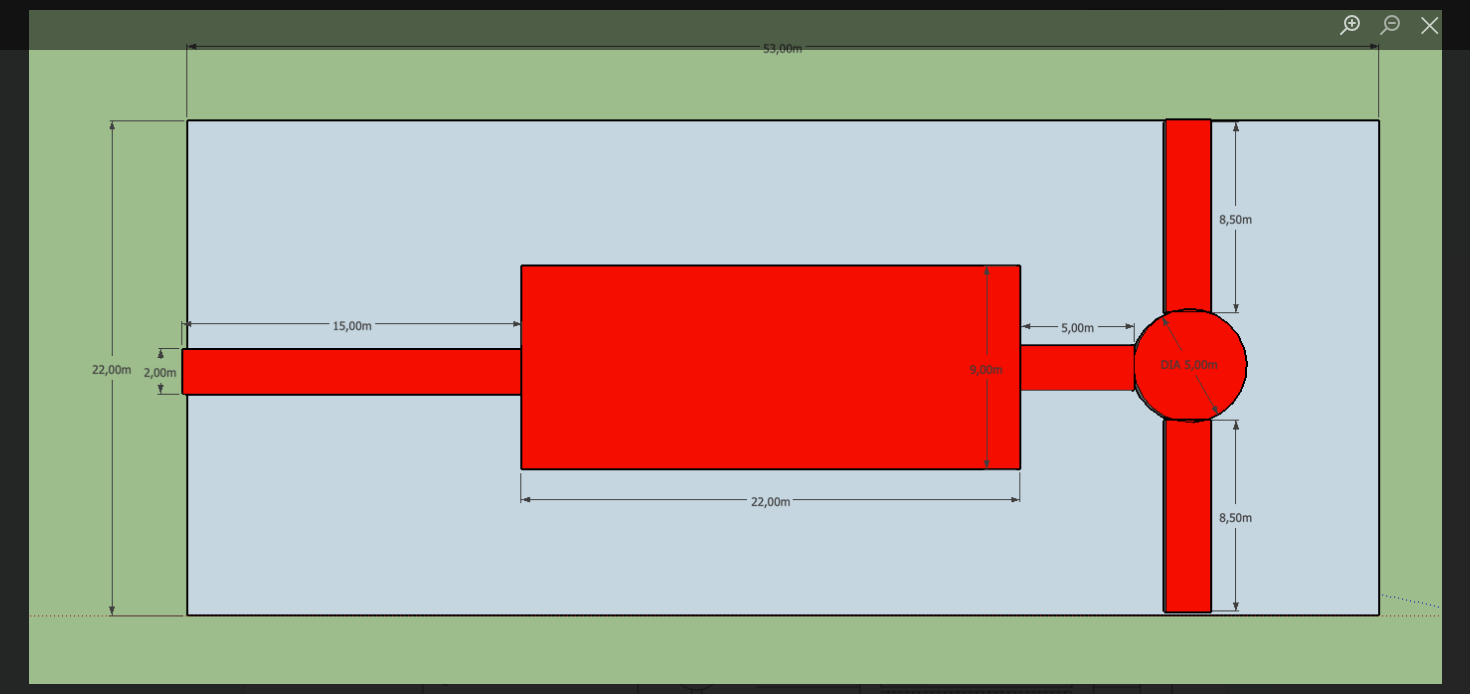 click at bounding box center (735, 347) 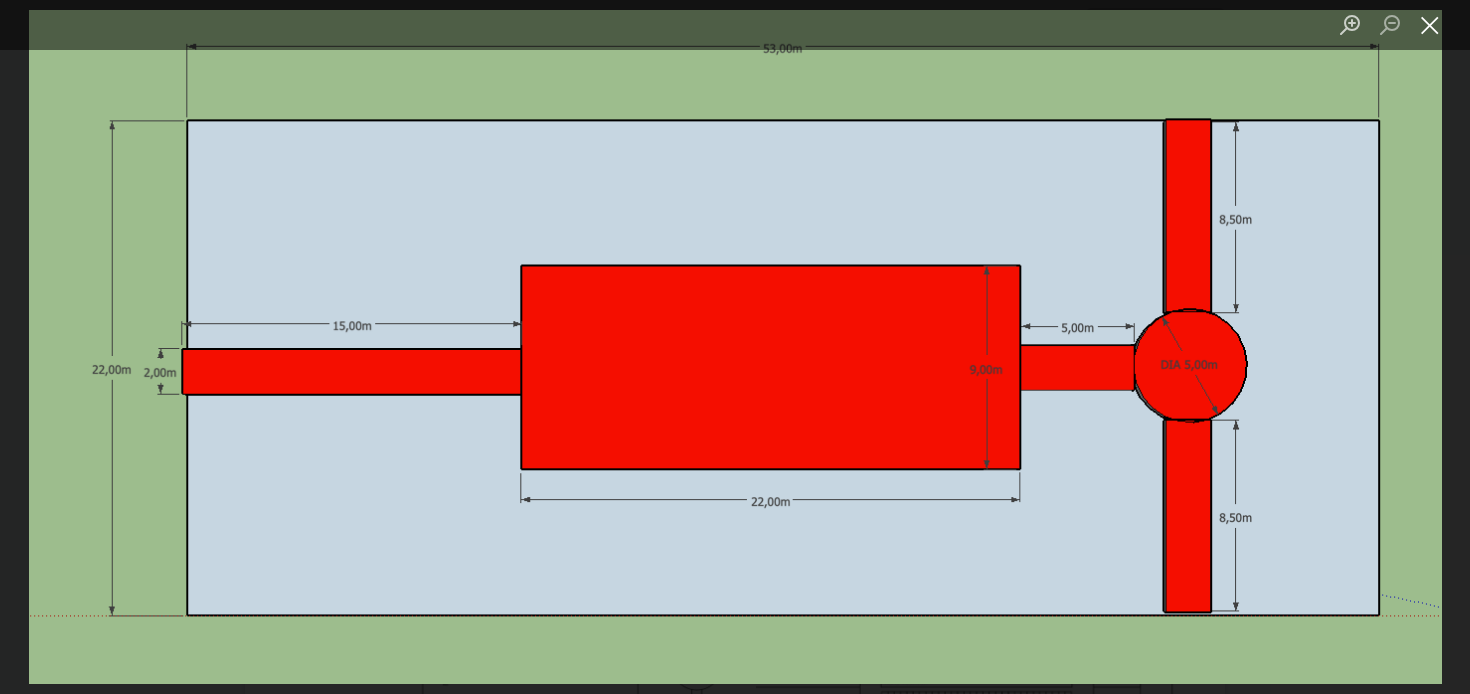 click at bounding box center [1430, 24] 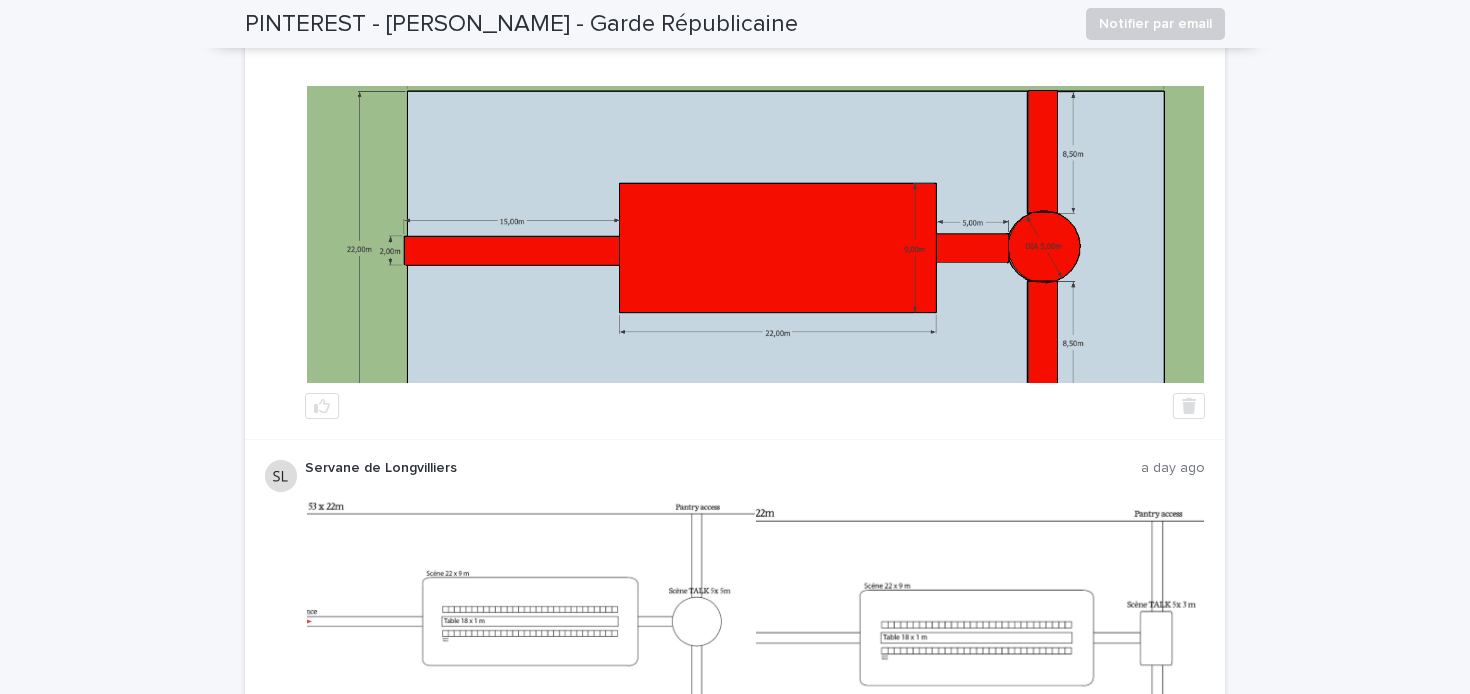 scroll, scrollTop: 683, scrollLeft: 0, axis: vertical 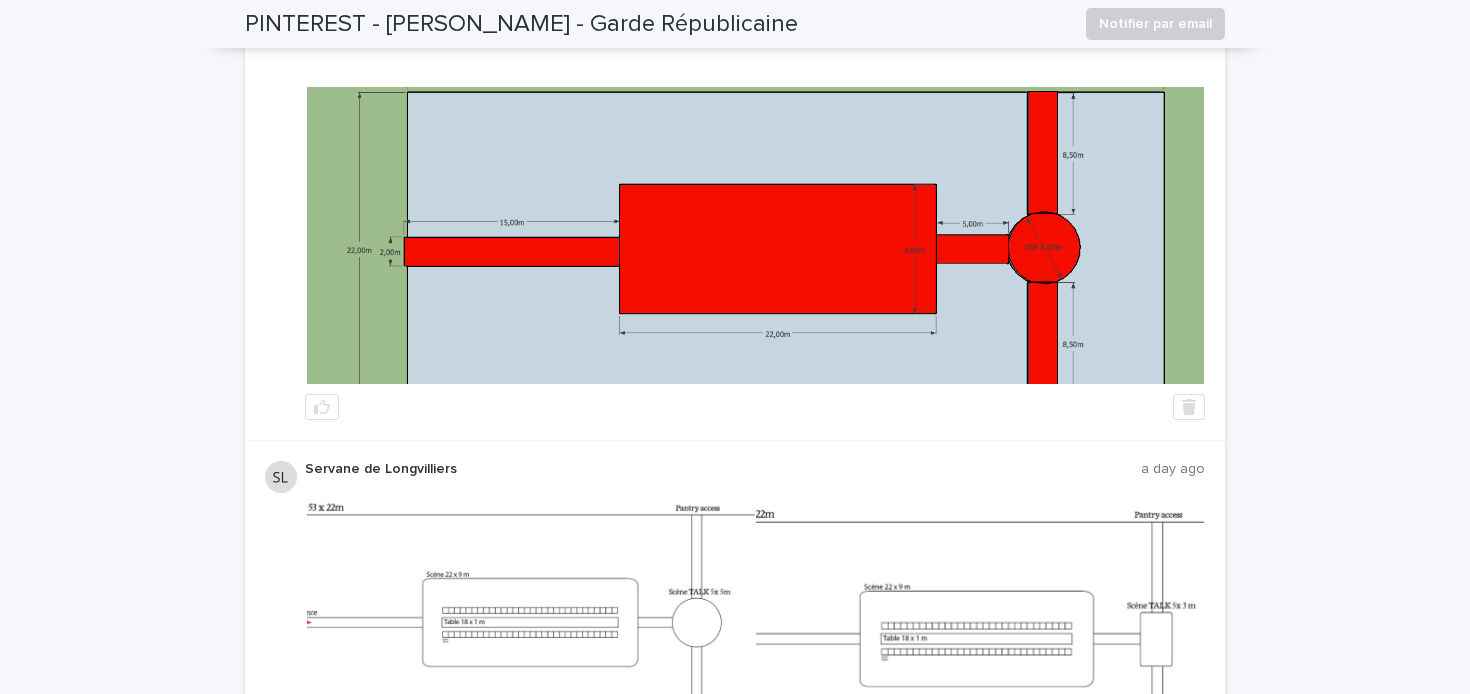 click at bounding box center [755, 235] 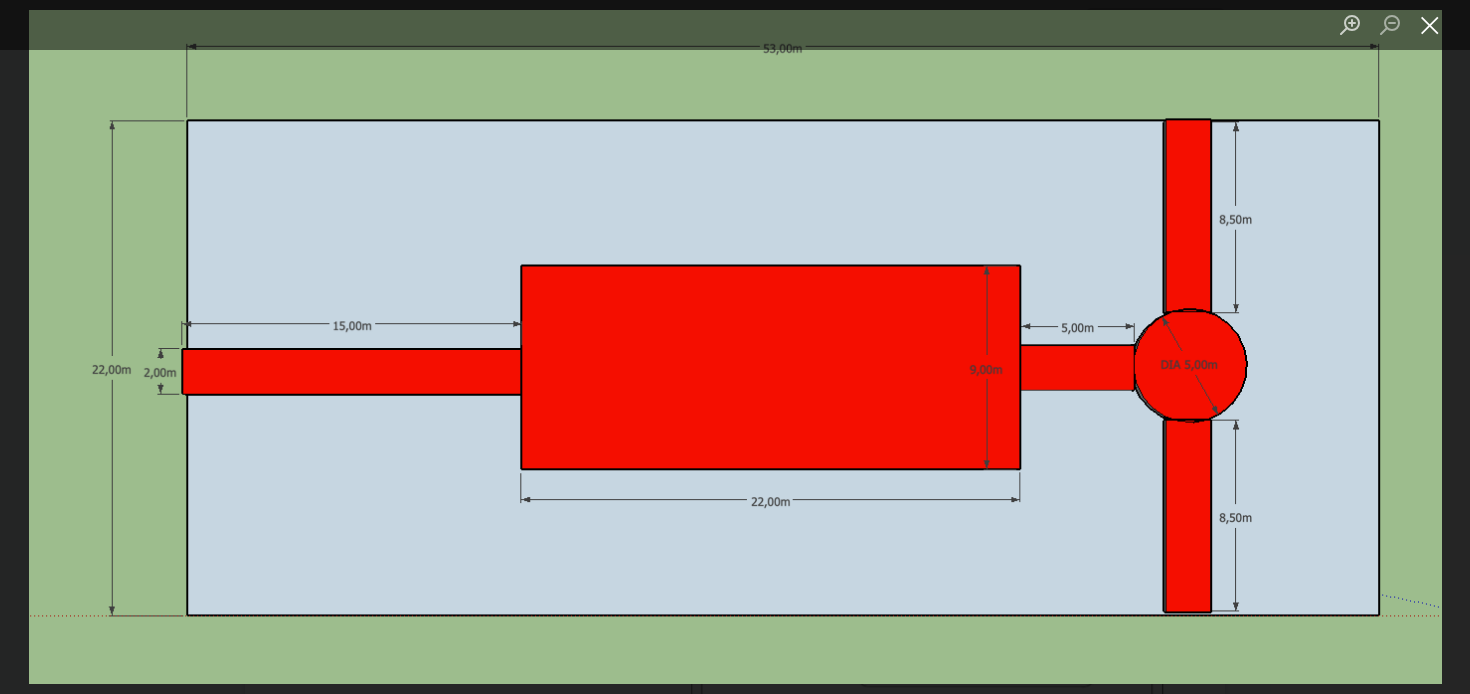 click at bounding box center (1430, 24) 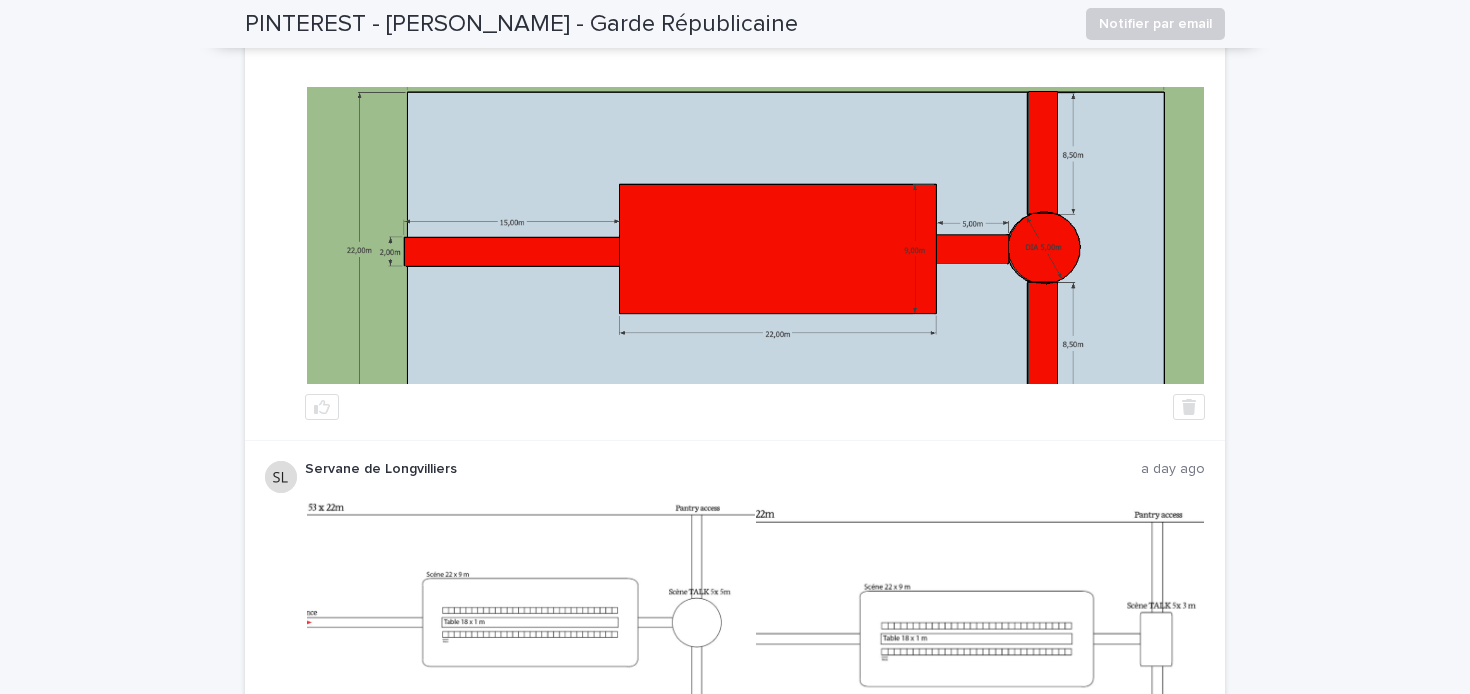 click on "Servane de Longvilliers a day ago" at bounding box center (735, 641) 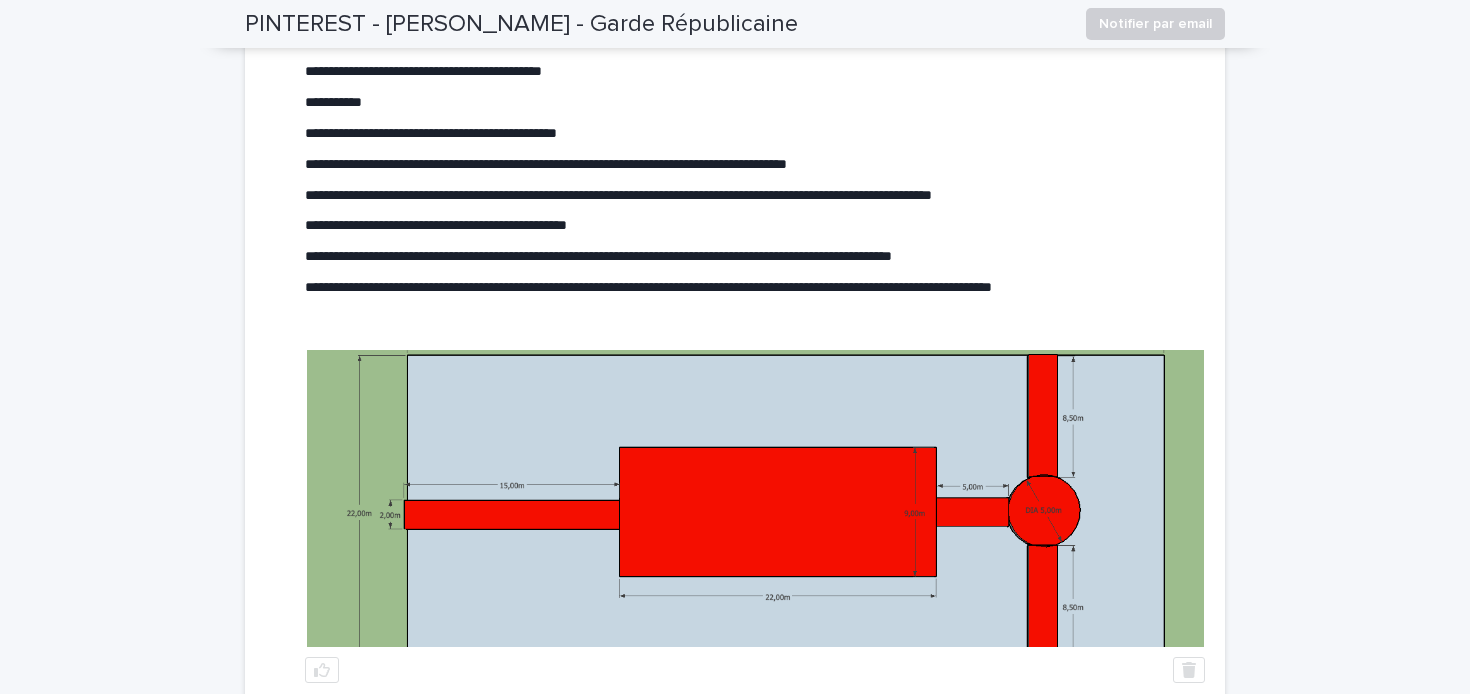 scroll, scrollTop: 418, scrollLeft: 0, axis: vertical 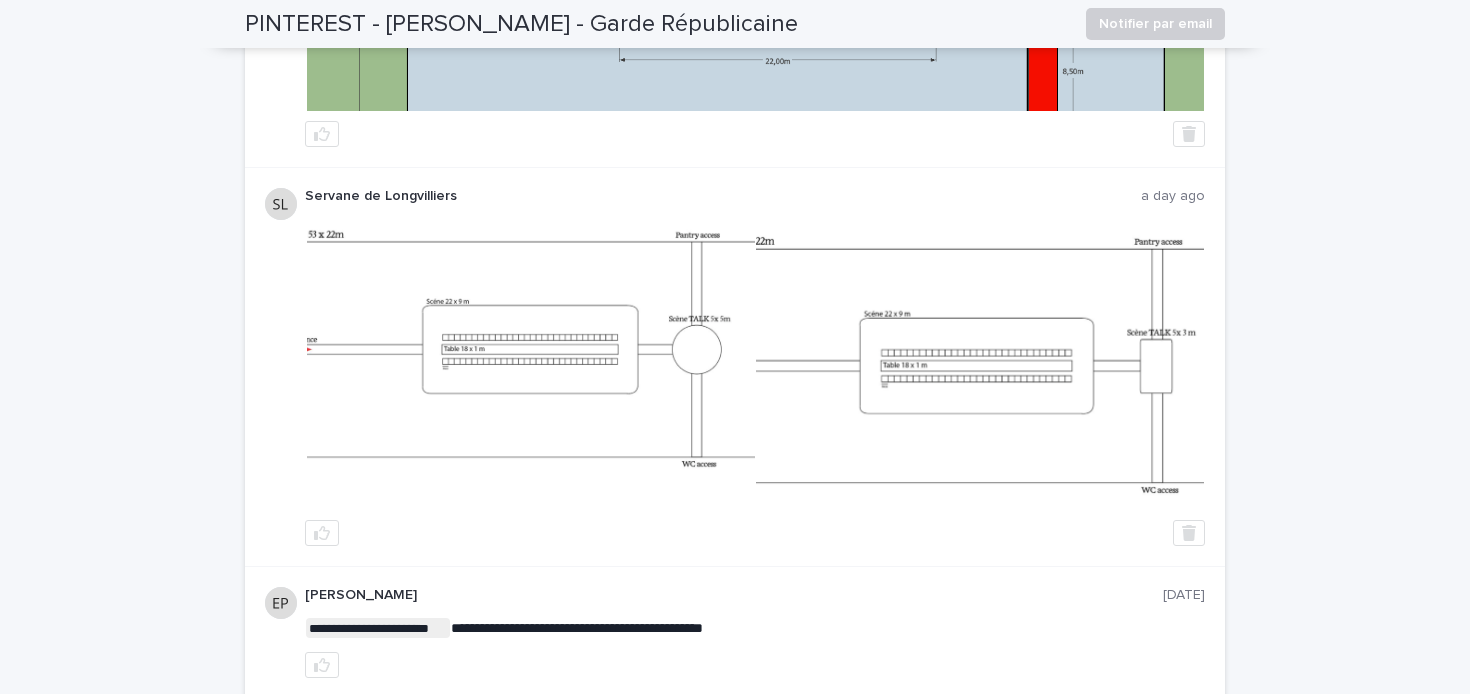 click at bounding box center [531, 362] 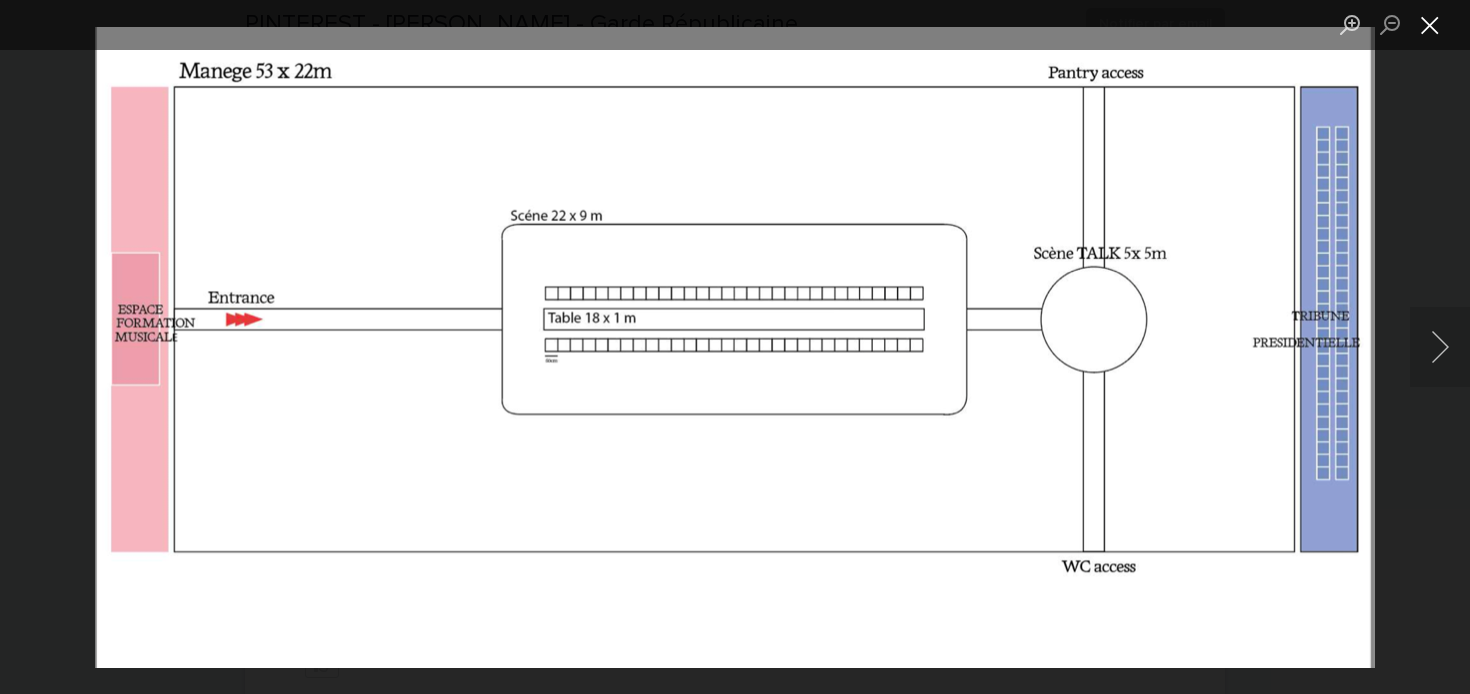 click at bounding box center (1430, 24) 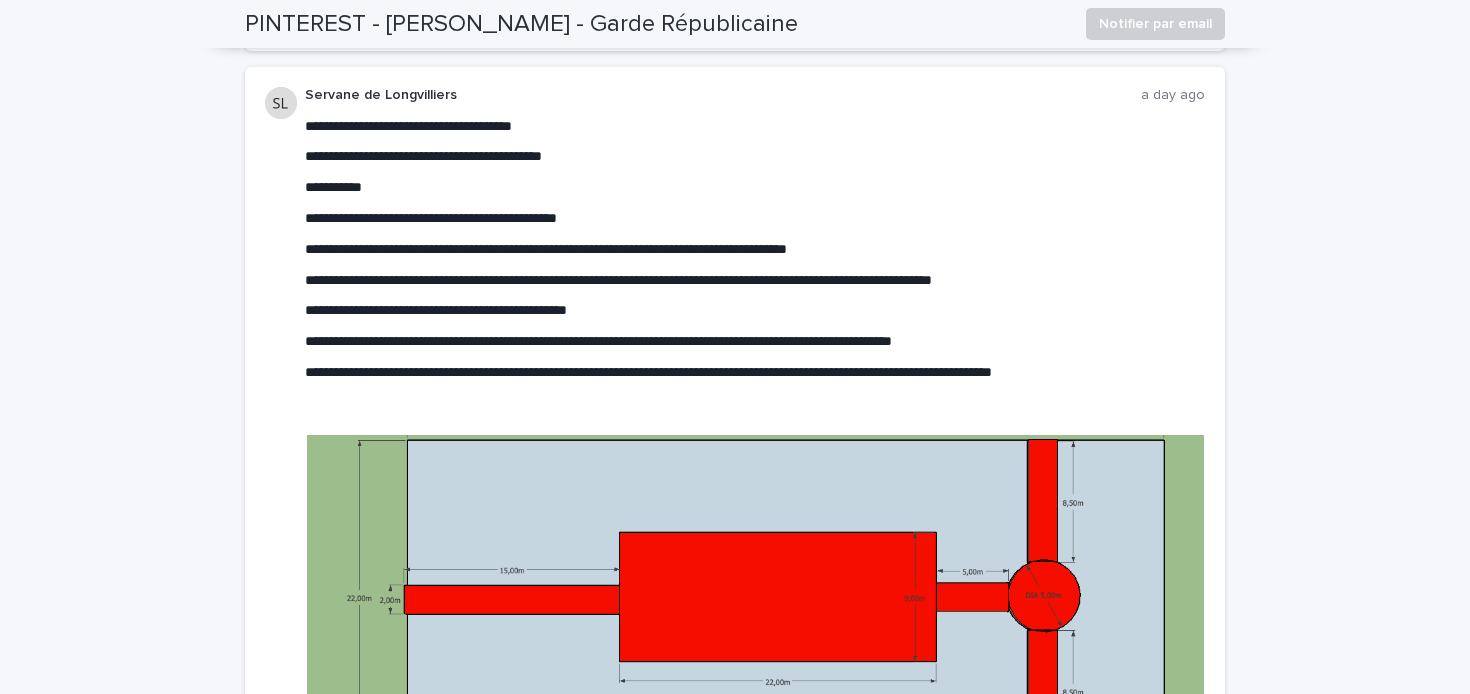 scroll, scrollTop: 336, scrollLeft: 0, axis: vertical 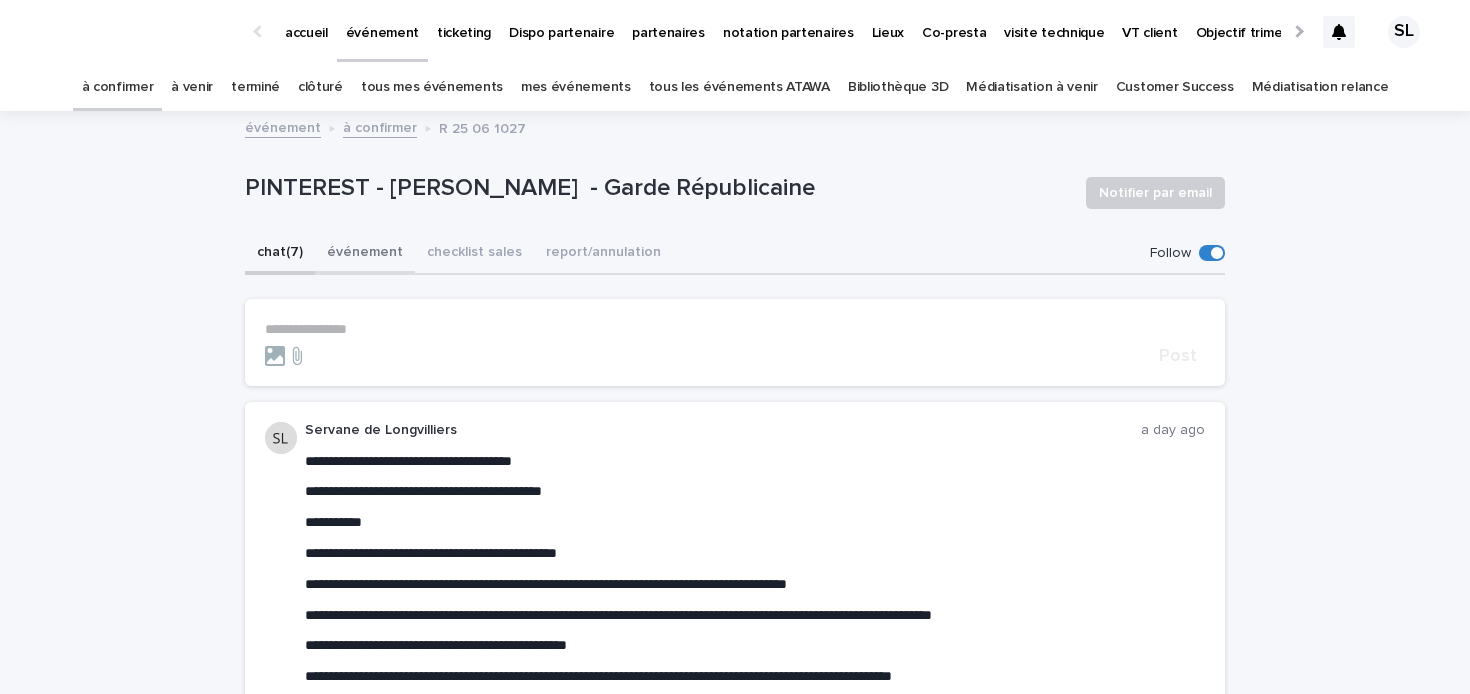 click on "événement" at bounding box center [365, 254] 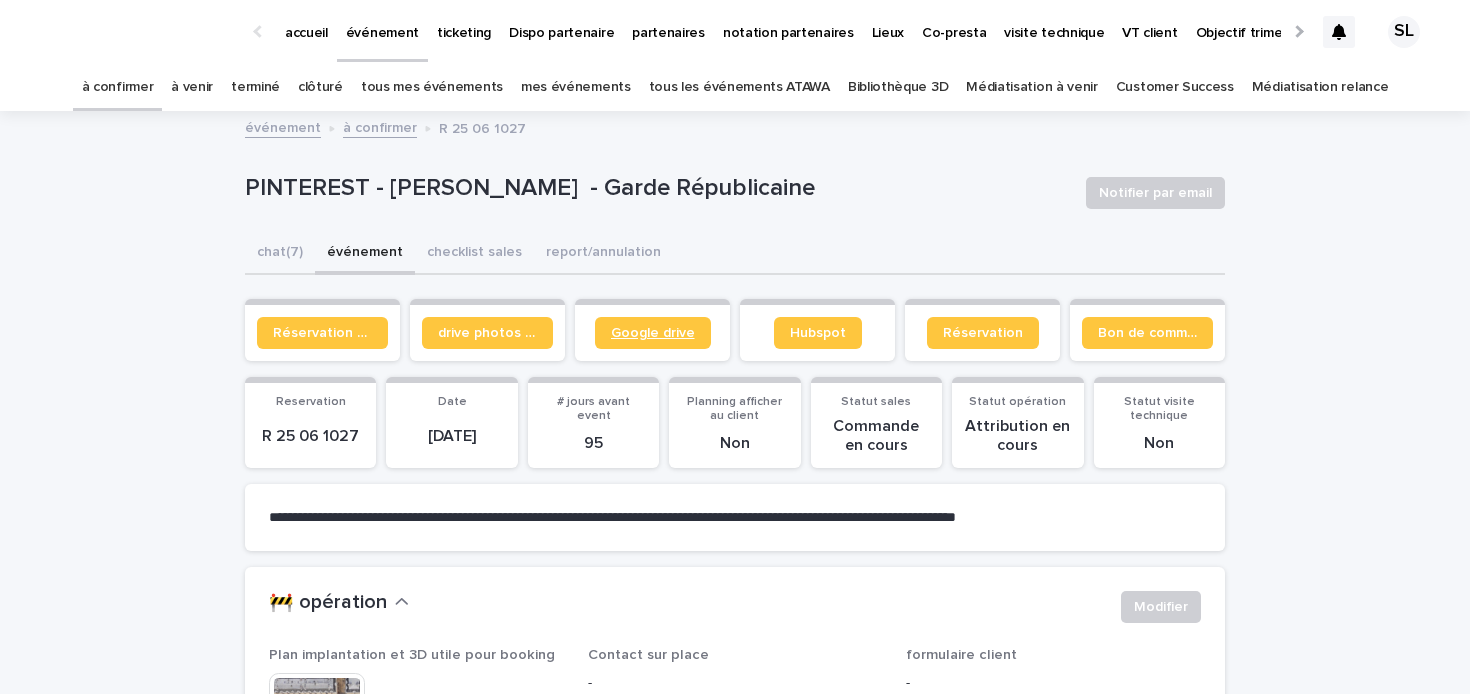 click on "Google drive" at bounding box center [653, 333] 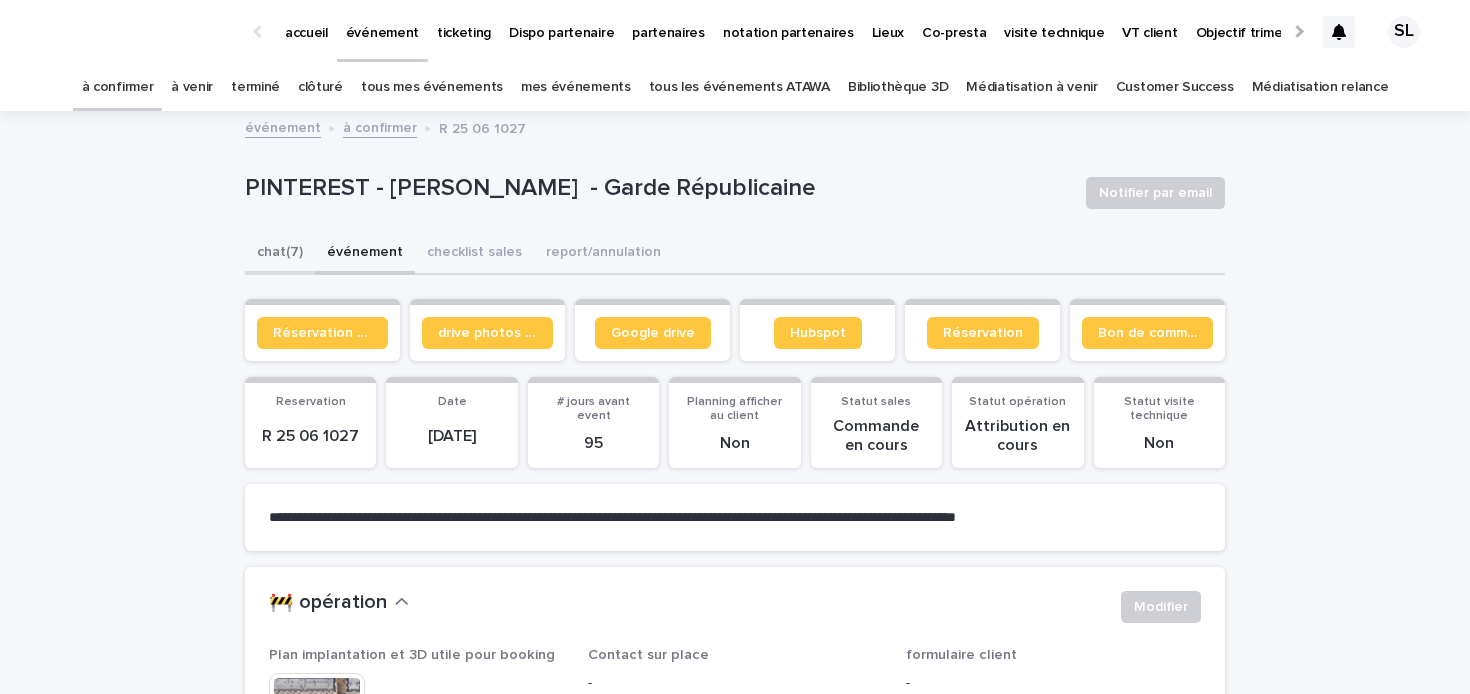 click on "chat  (7)" at bounding box center [280, 254] 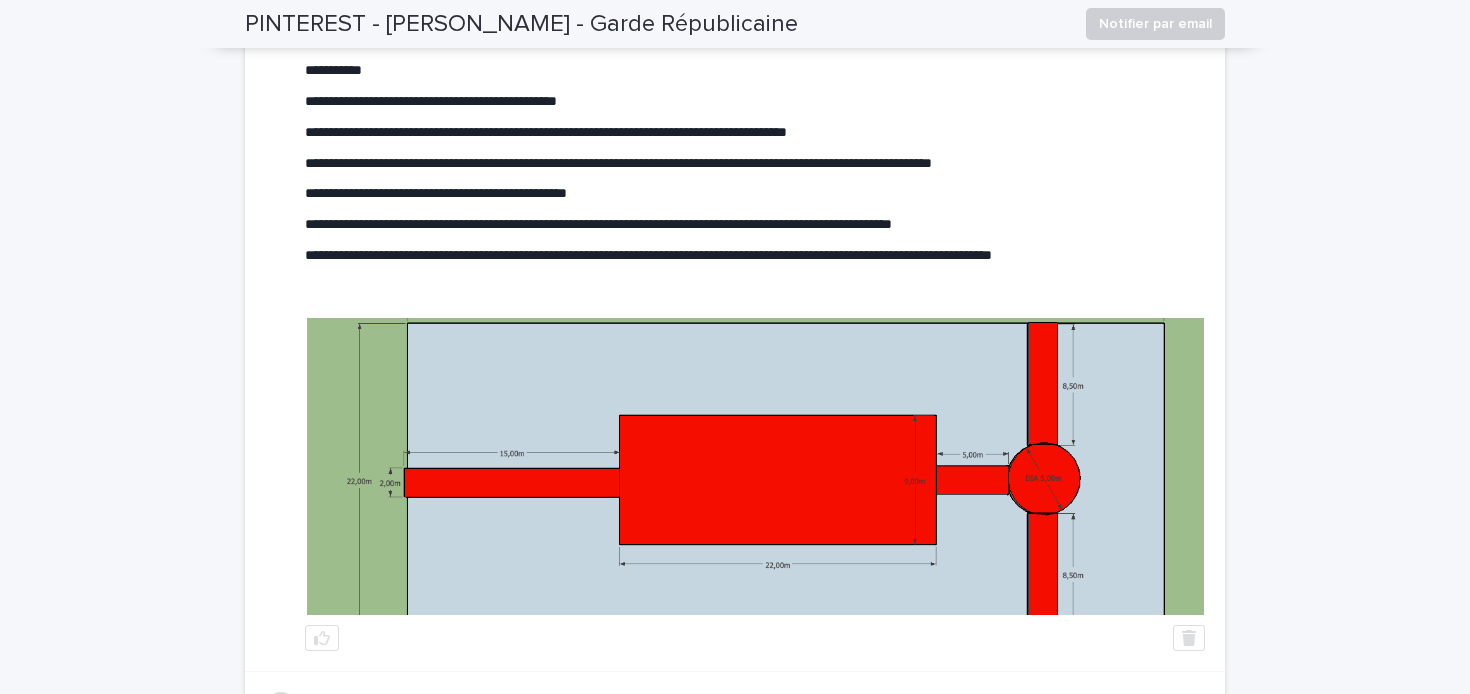 scroll, scrollTop: 459, scrollLeft: 0, axis: vertical 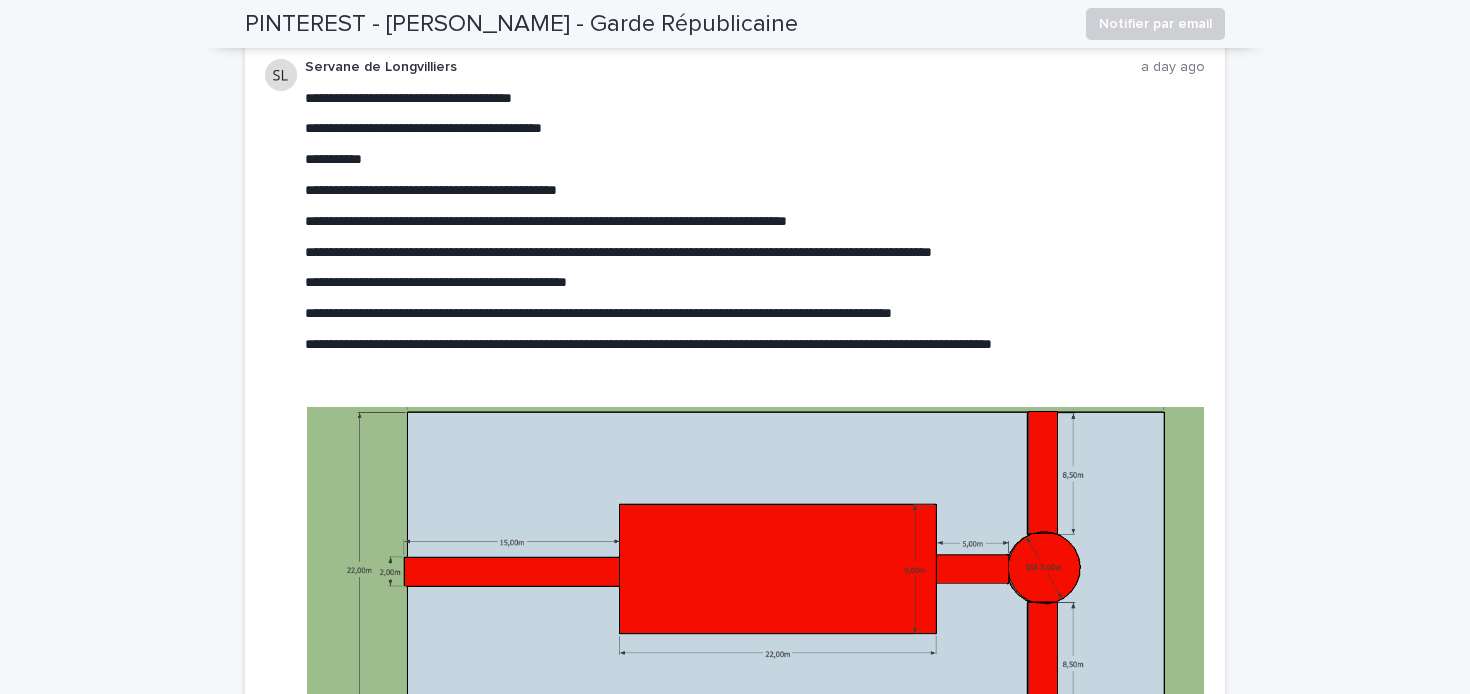 drag, startPoint x: 593, startPoint y: 189, endPoint x: 675, endPoint y: 169, distance: 84.40379 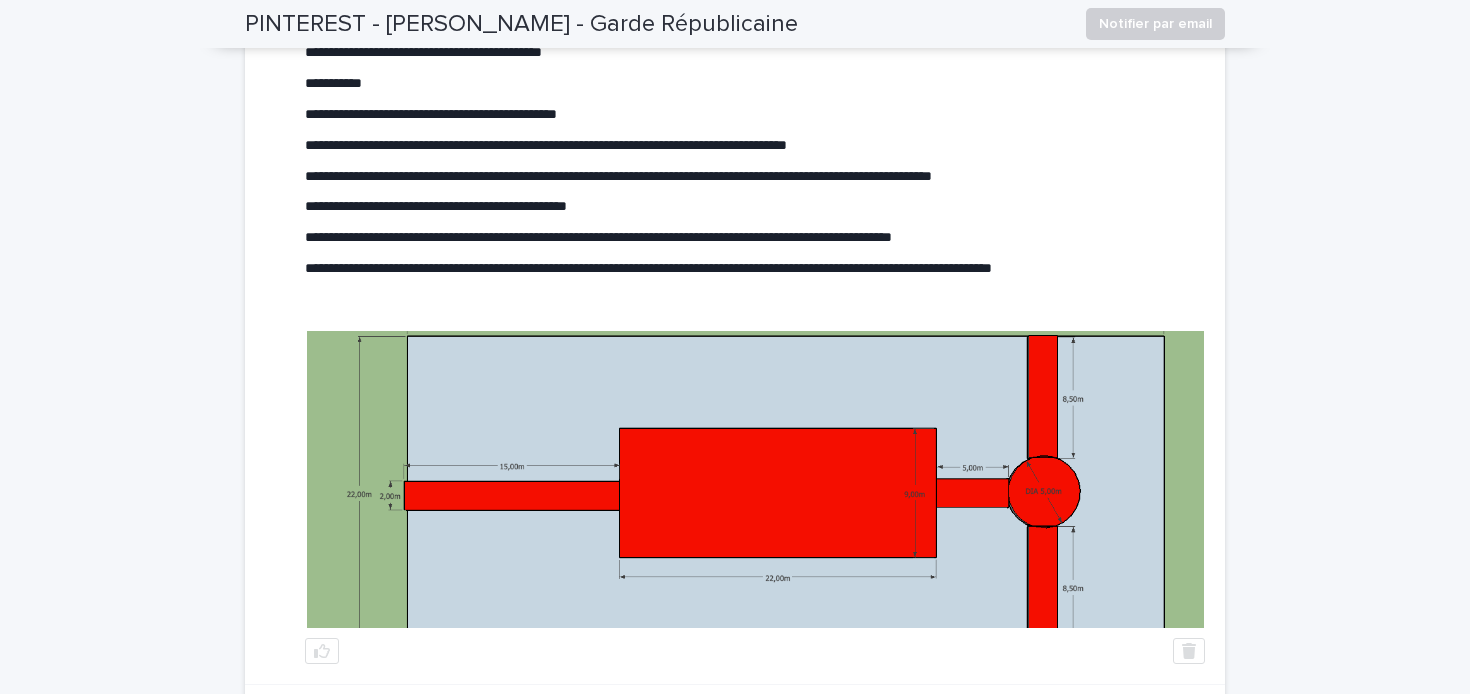 scroll, scrollTop: 441, scrollLeft: 0, axis: vertical 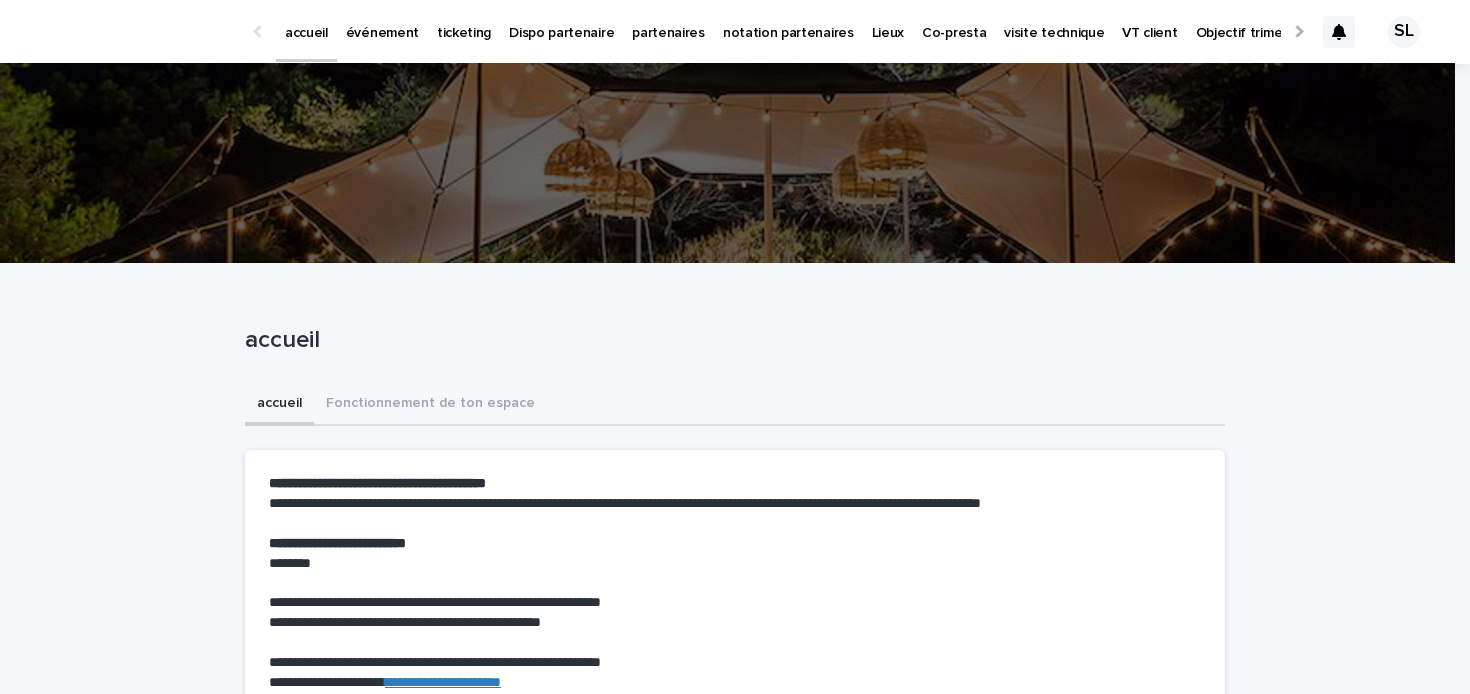click on "événement" at bounding box center (382, 21) 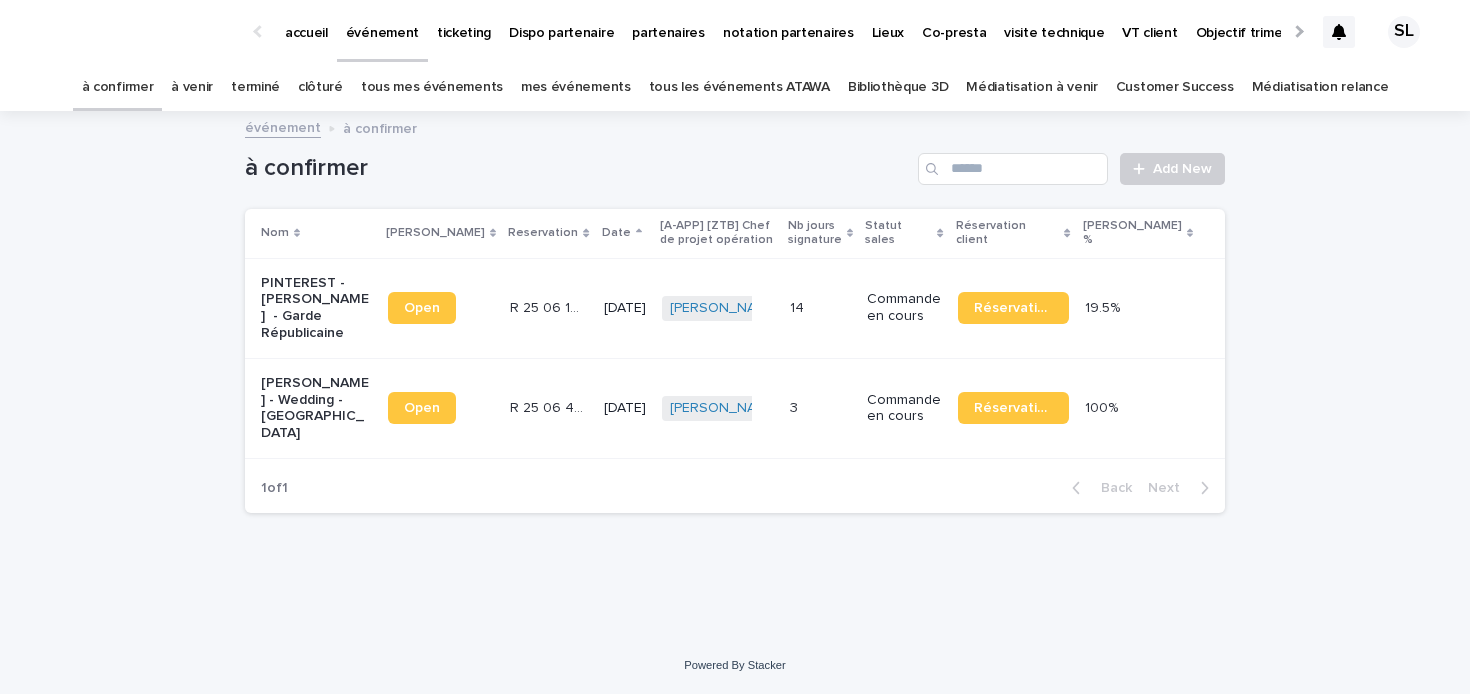 click on "à venir" at bounding box center (192, 87) 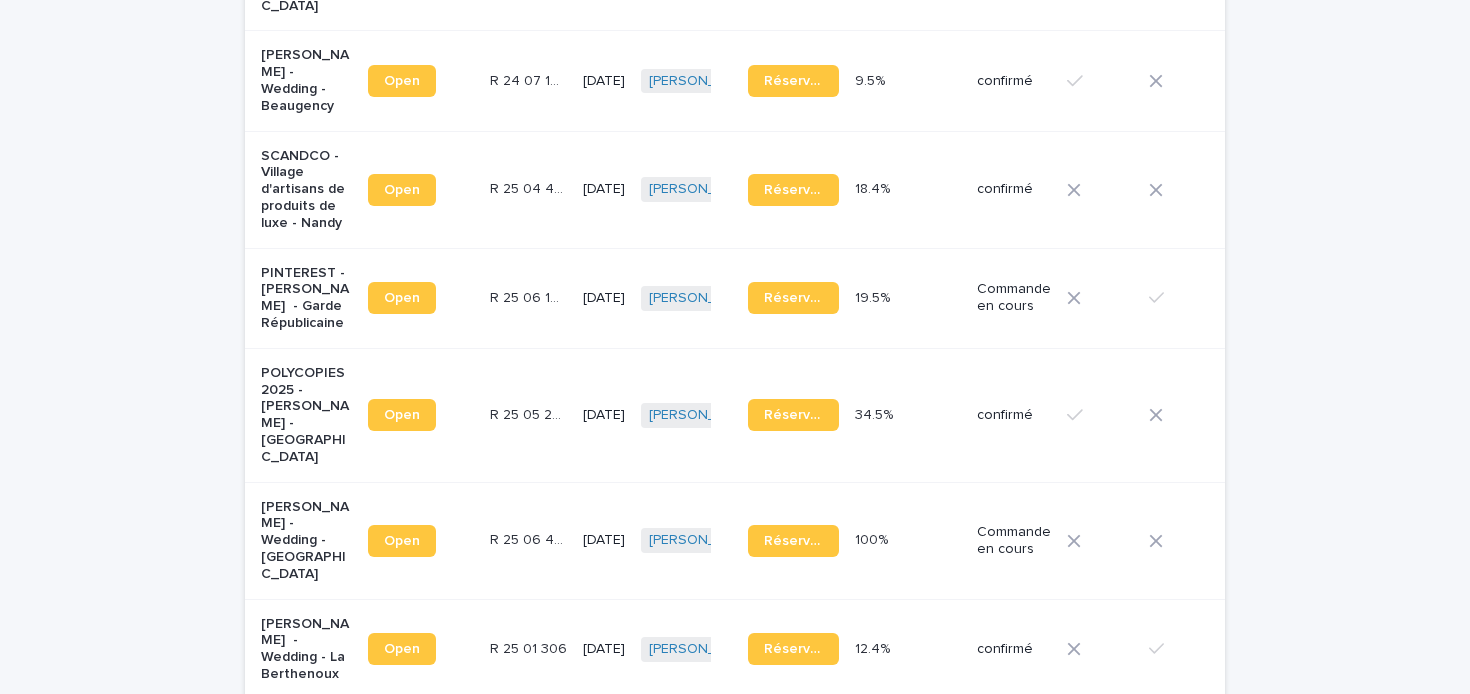 scroll, scrollTop: 0, scrollLeft: 0, axis: both 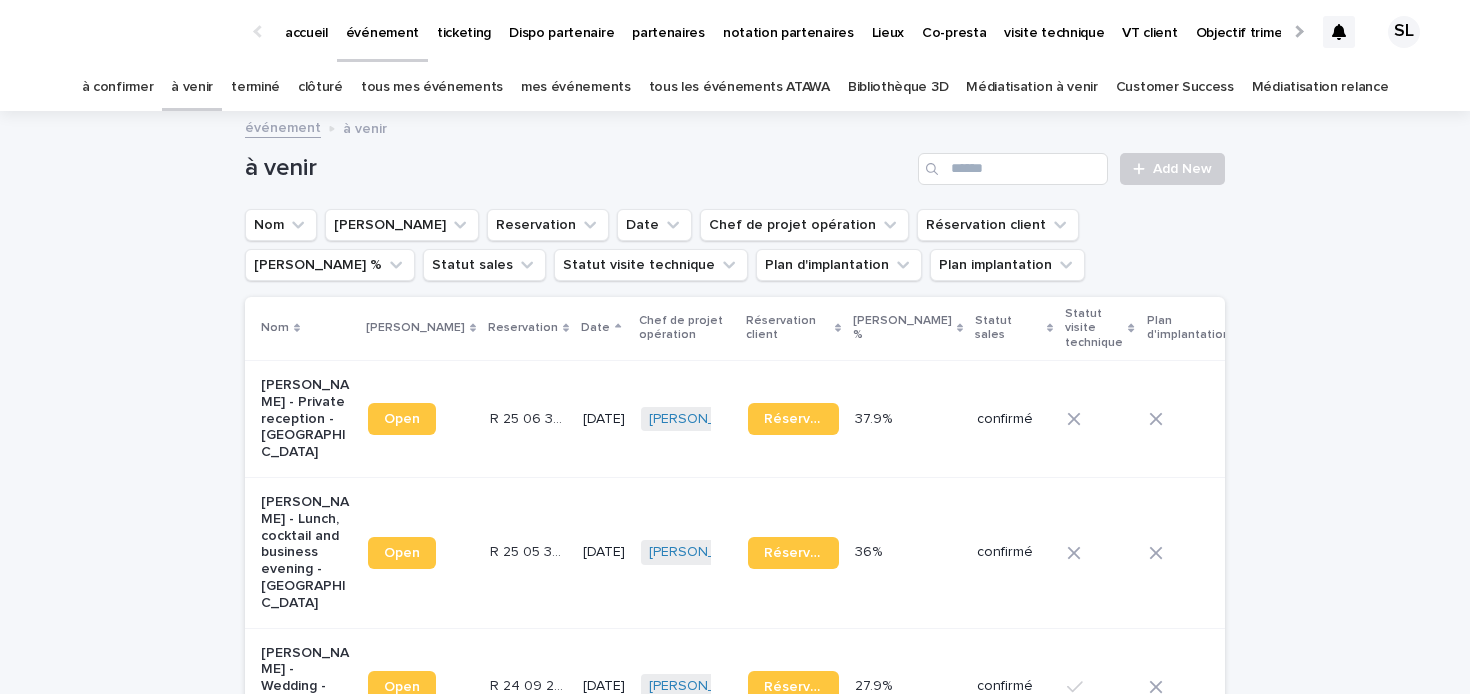 click on "terminé" at bounding box center (255, 87) 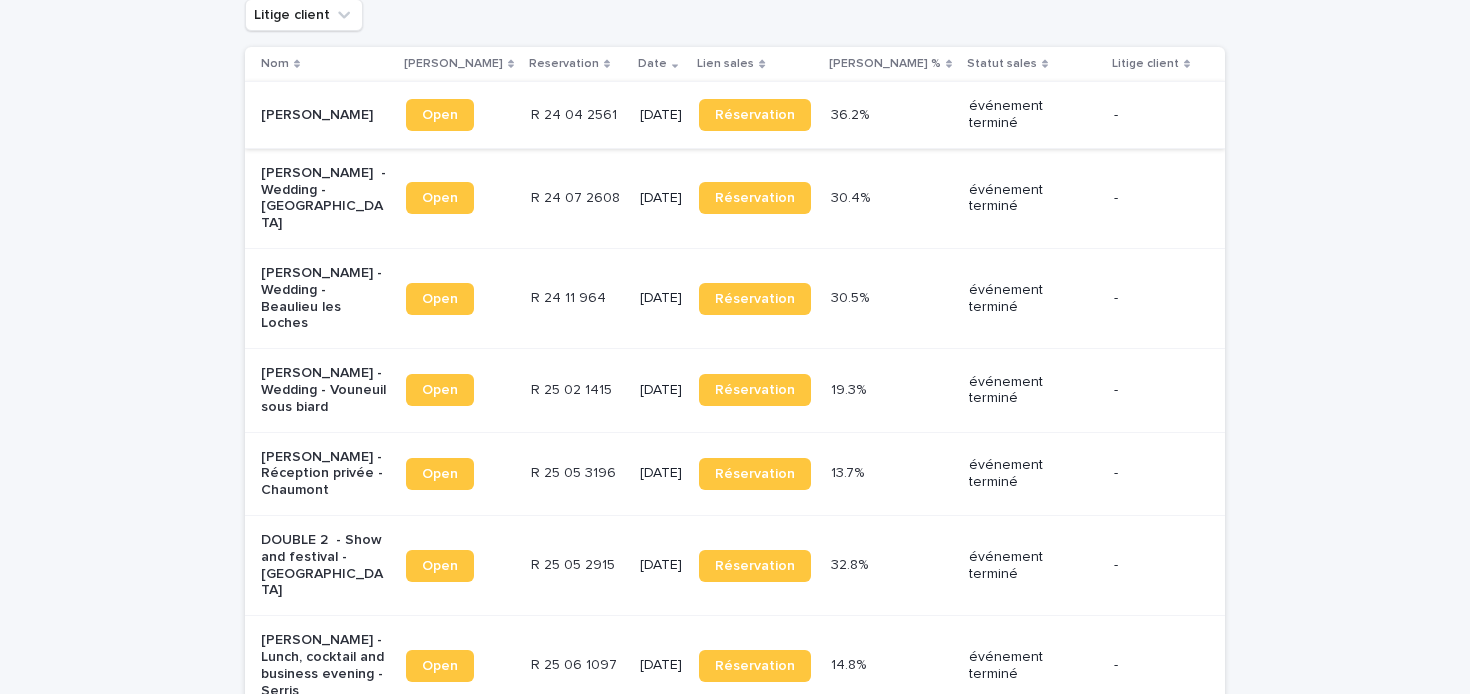 scroll, scrollTop: 523, scrollLeft: 0, axis: vertical 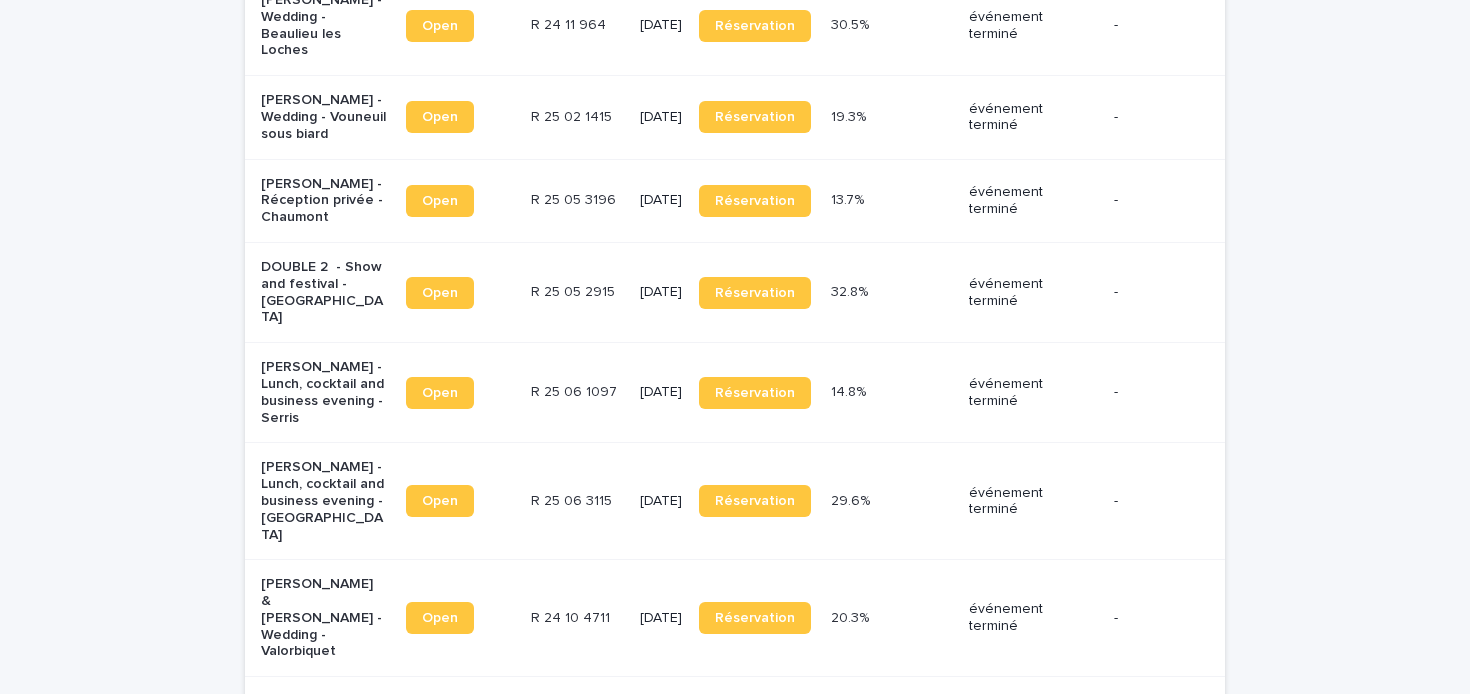 click on "Virgine Morales - Réception privée - Chaumont" at bounding box center [323, 201] 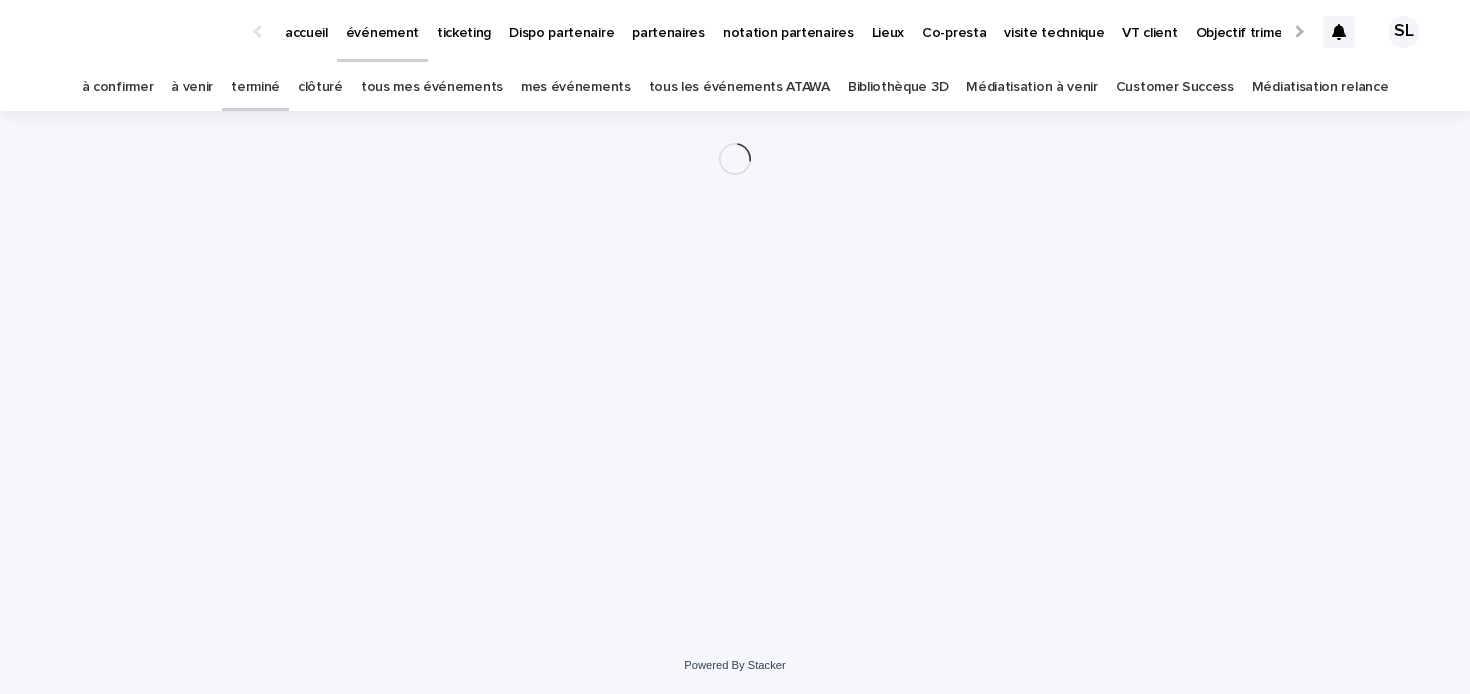 scroll, scrollTop: 0, scrollLeft: 0, axis: both 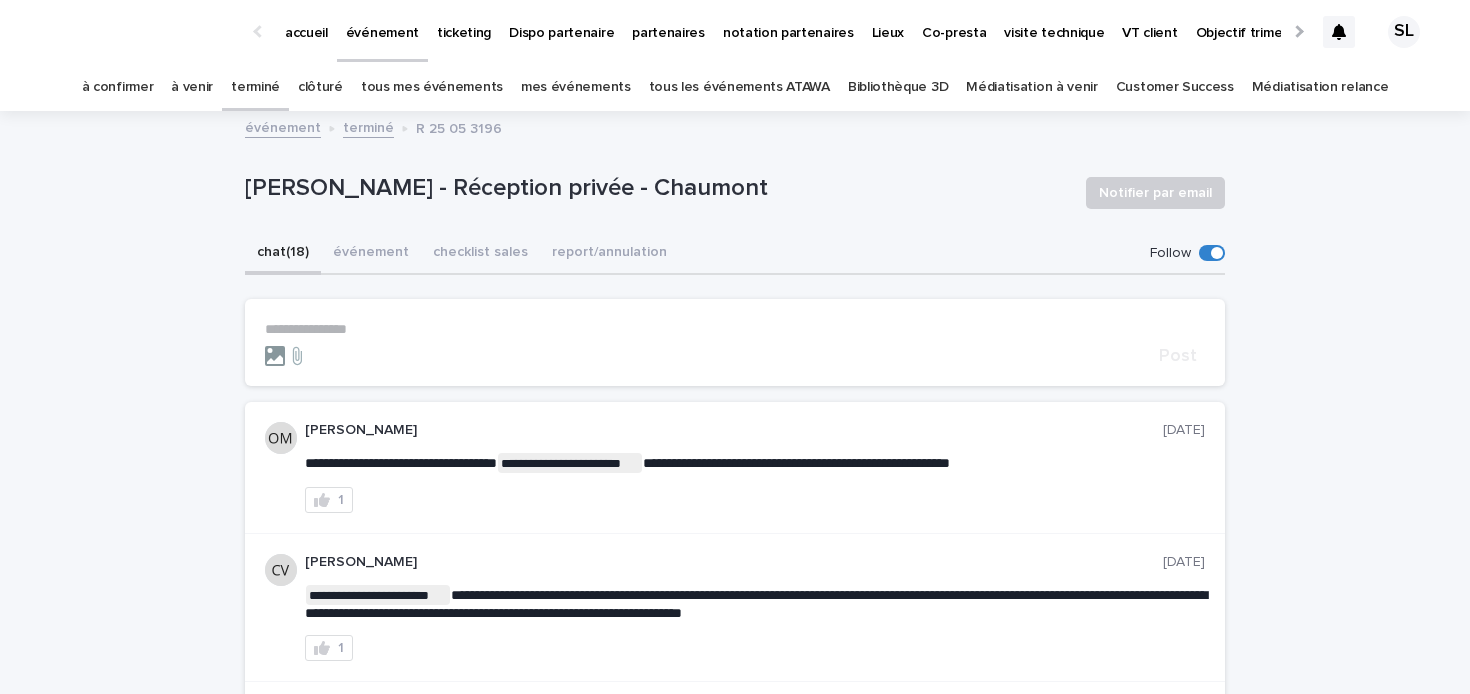 click 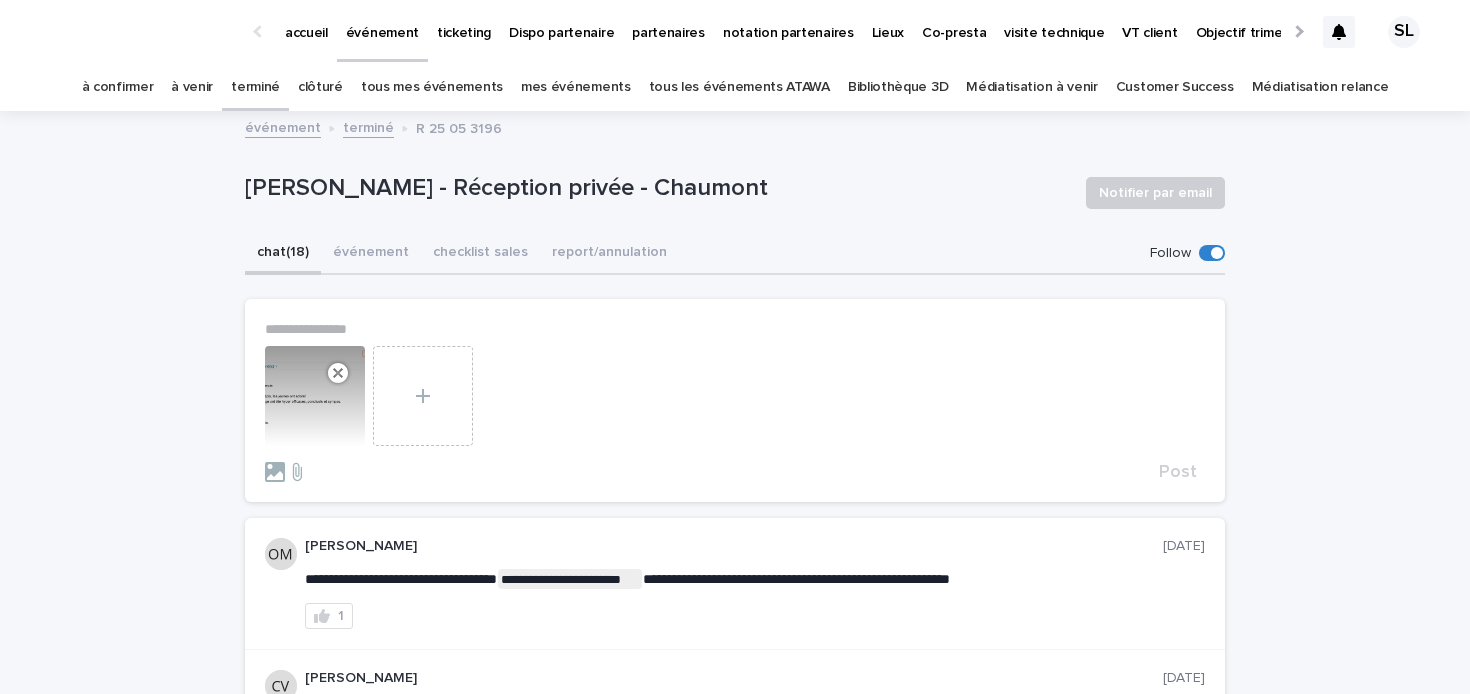 click on "**********" at bounding box center [735, 329] 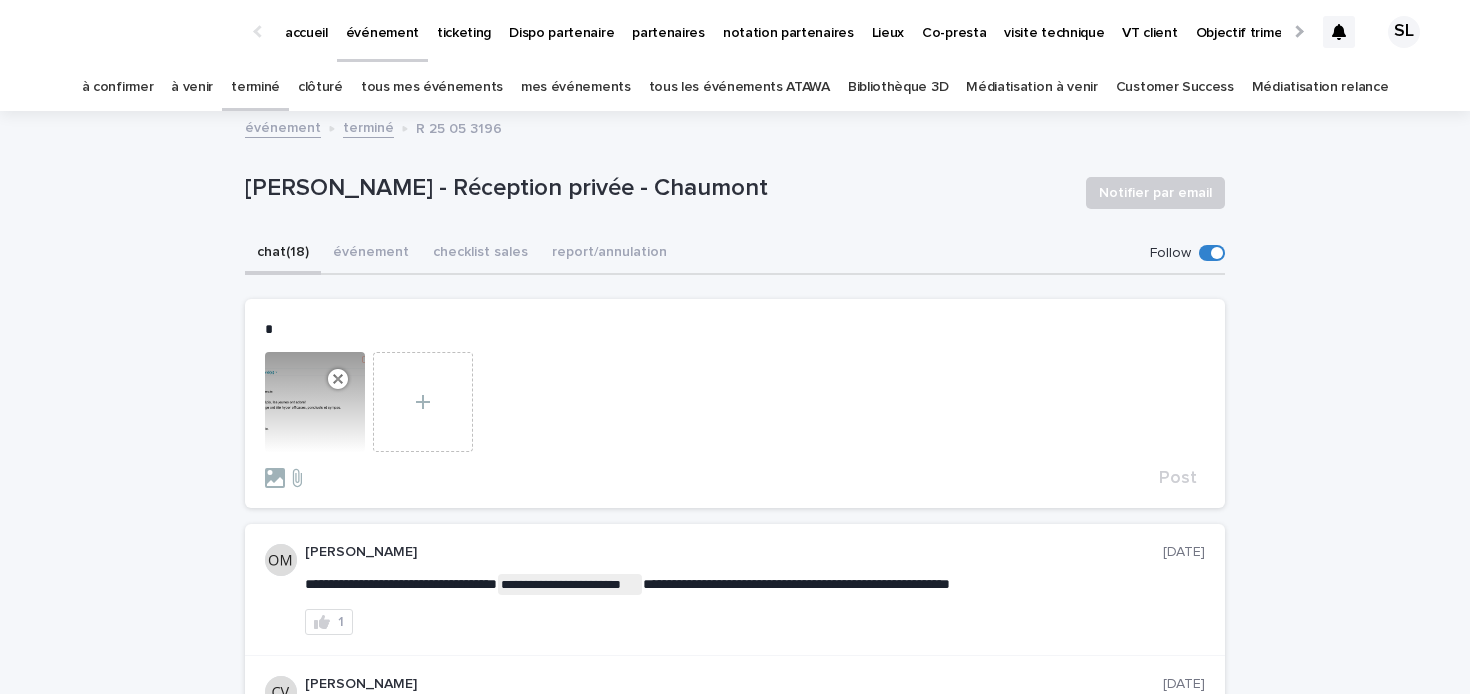 type 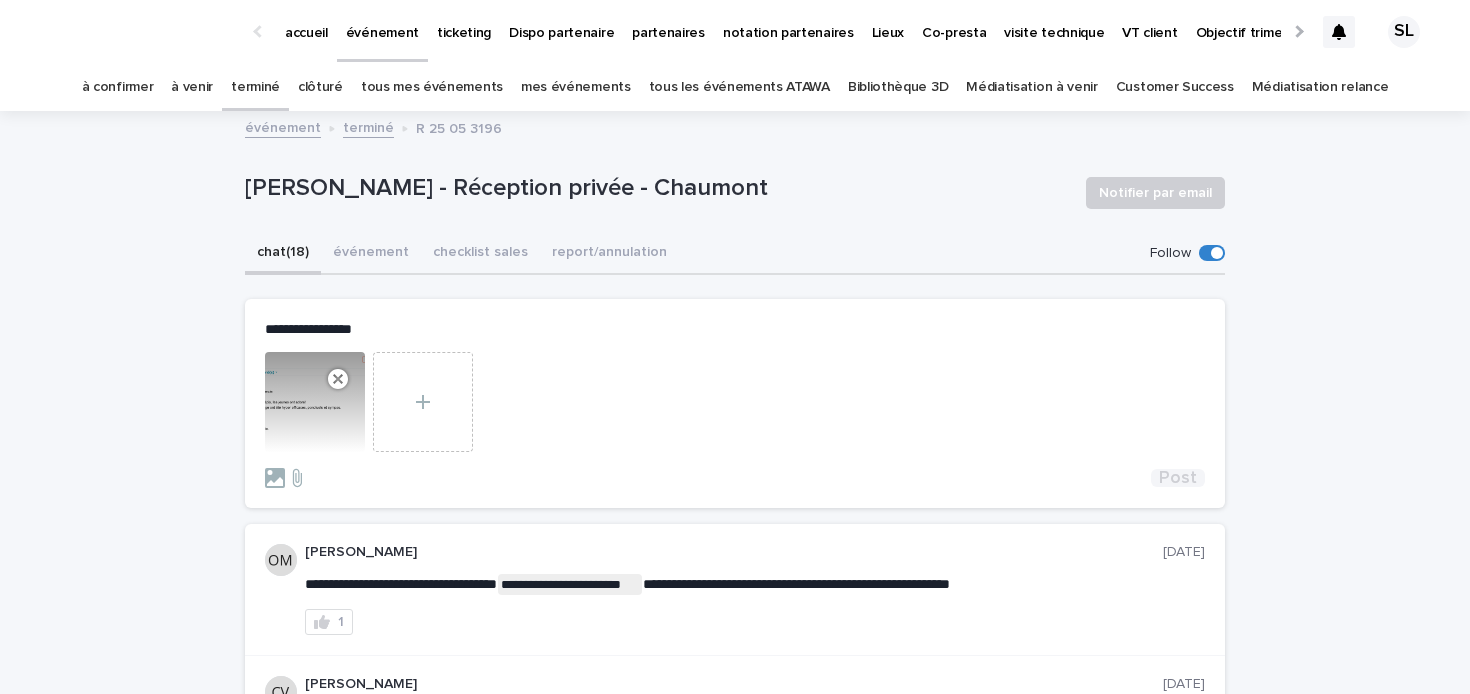 click on "Post" at bounding box center (1178, 478) 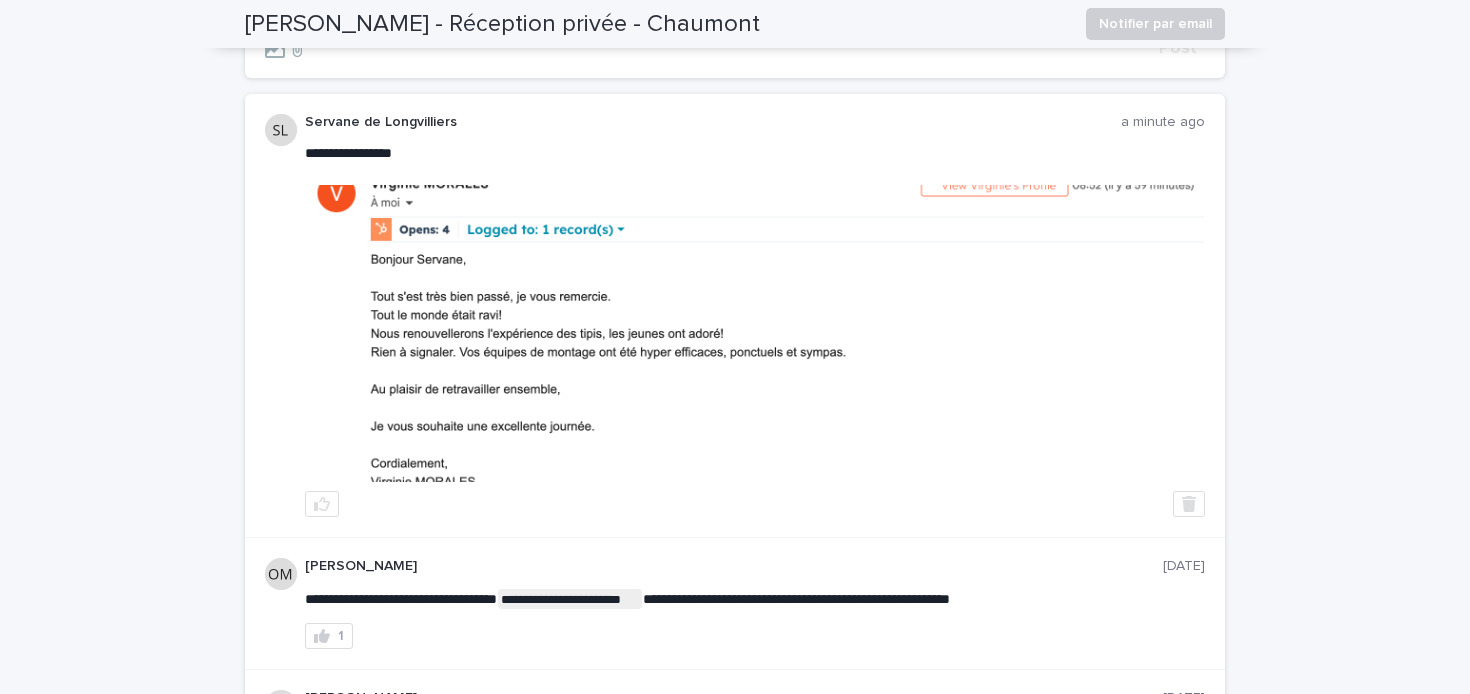 scroll, scrollTop: 0, scrollLeft: 0, axis: both 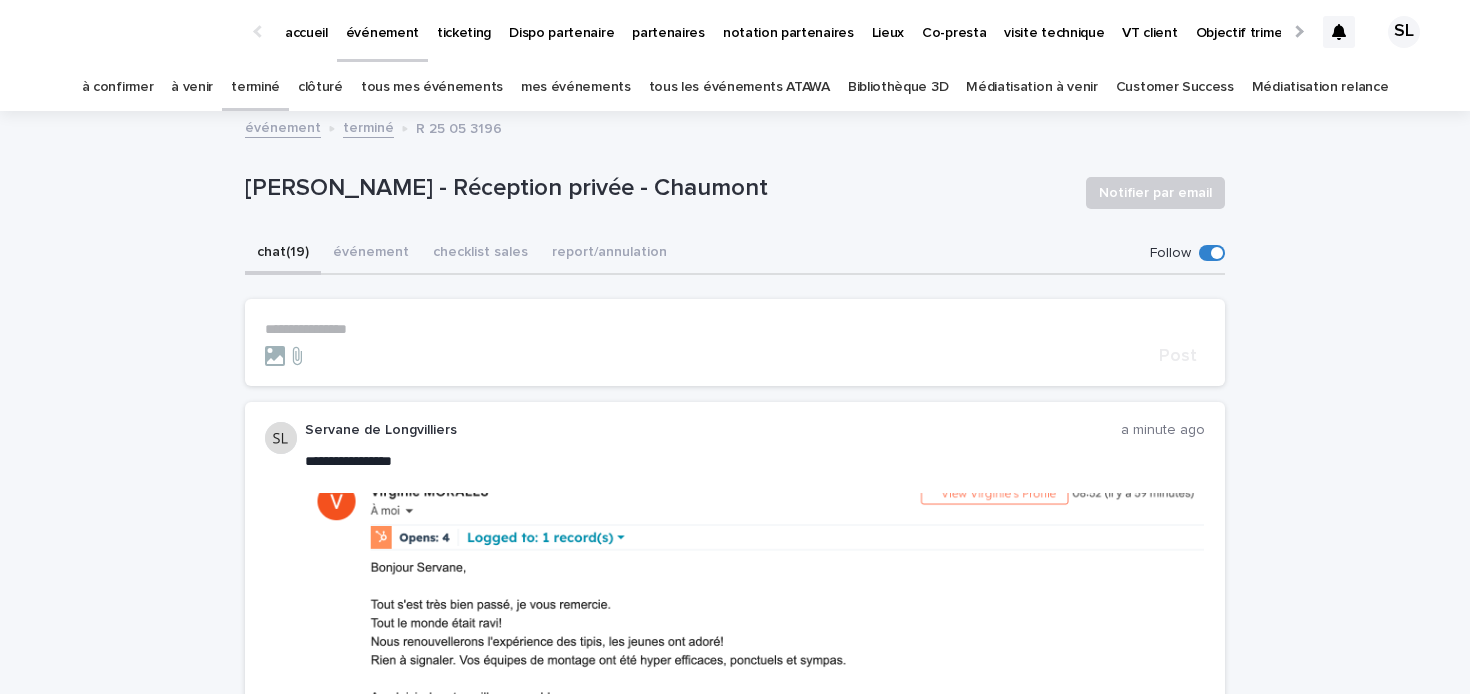 click on "à confirmer" at bounding box center (118, 87) 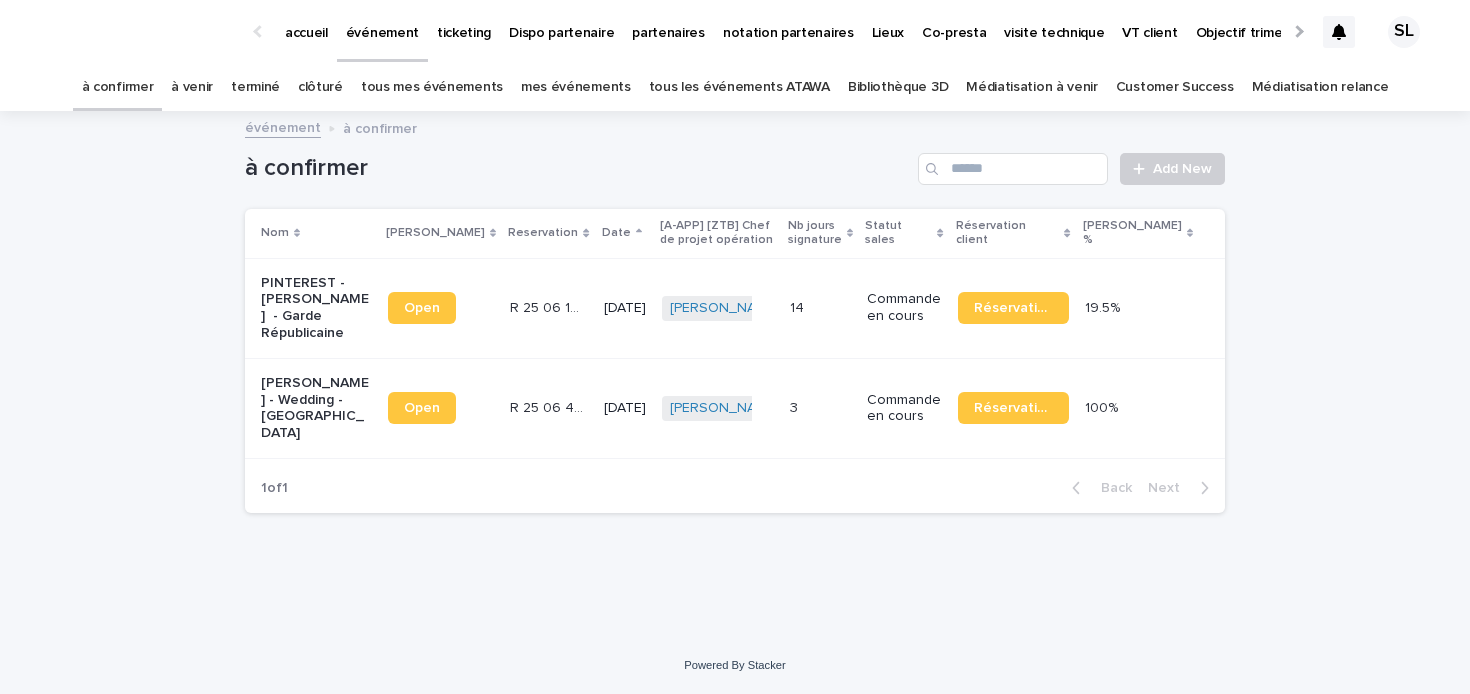 click on "accueil" at bounding box center (306, 21) 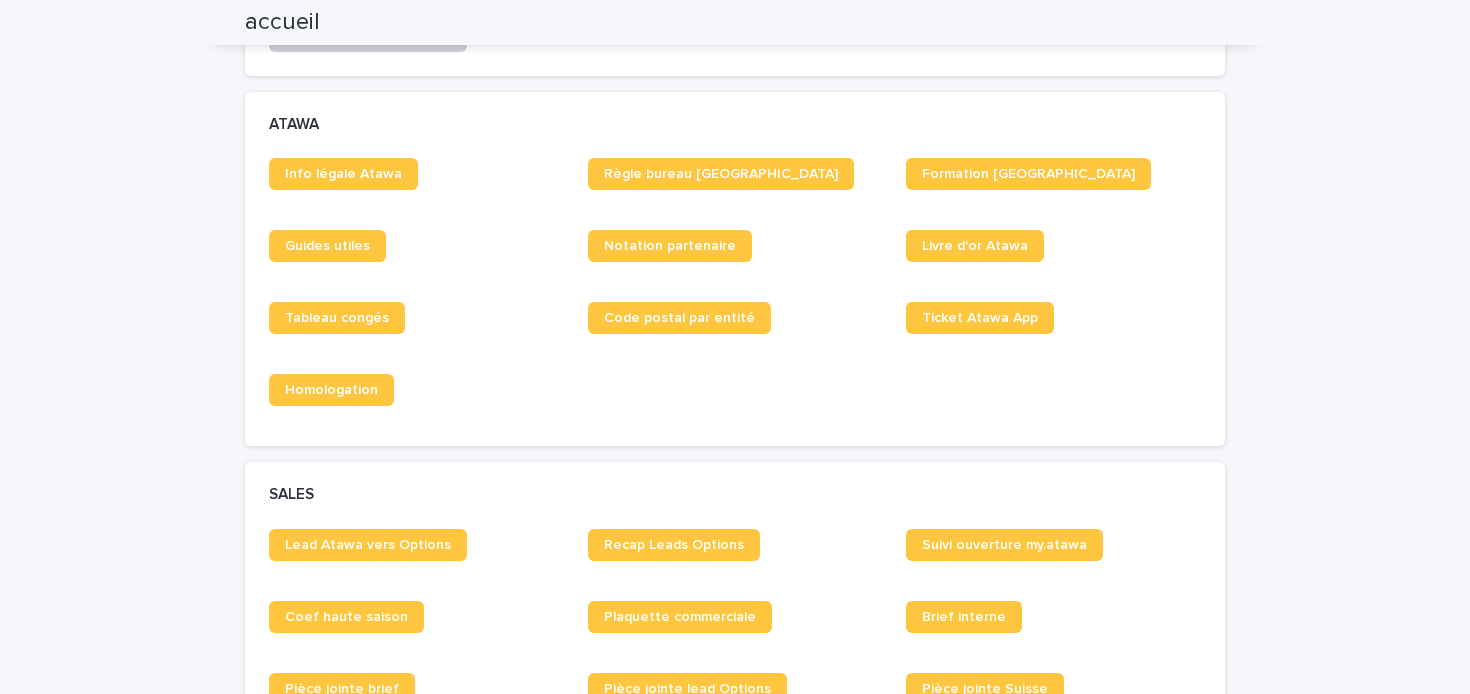 scroll, scrollTop: 1126, scrollLeft: 0, axis: vertical 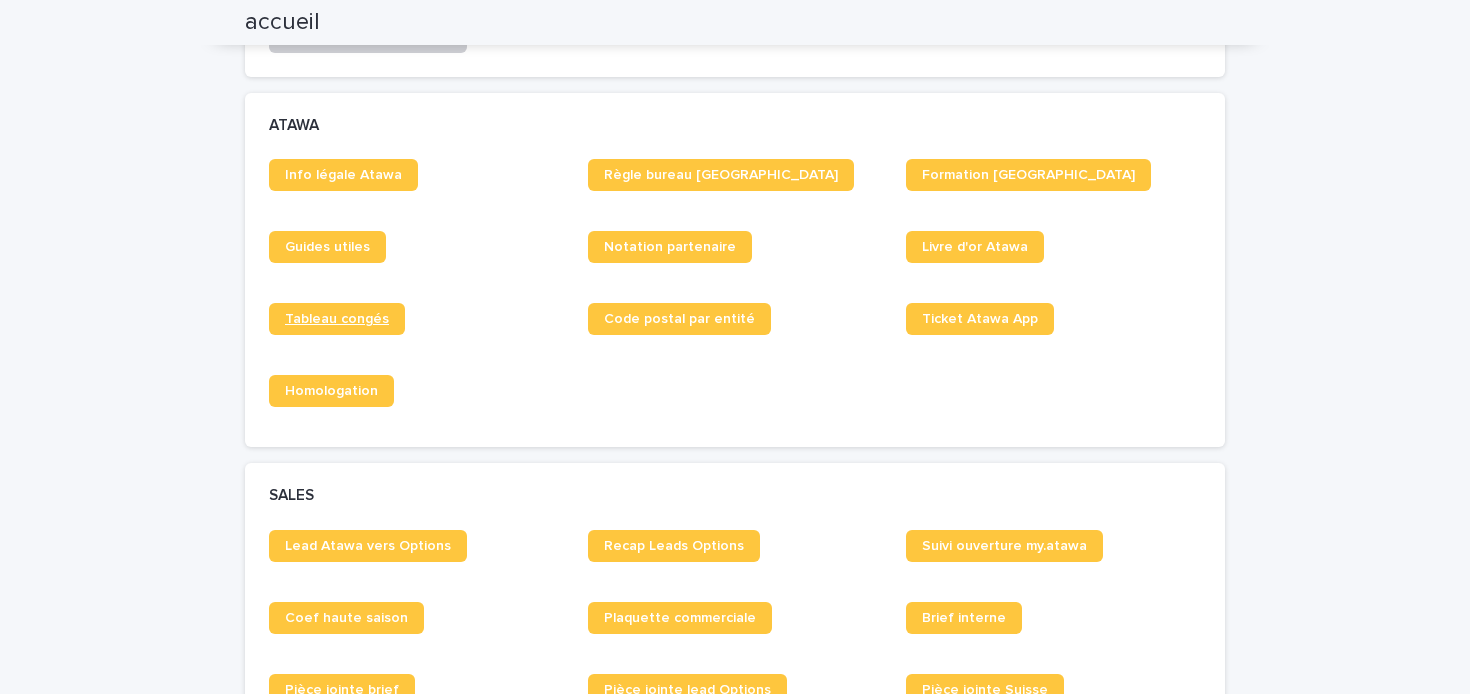 click on "Tableau congés" at bounding box center (337, 319) 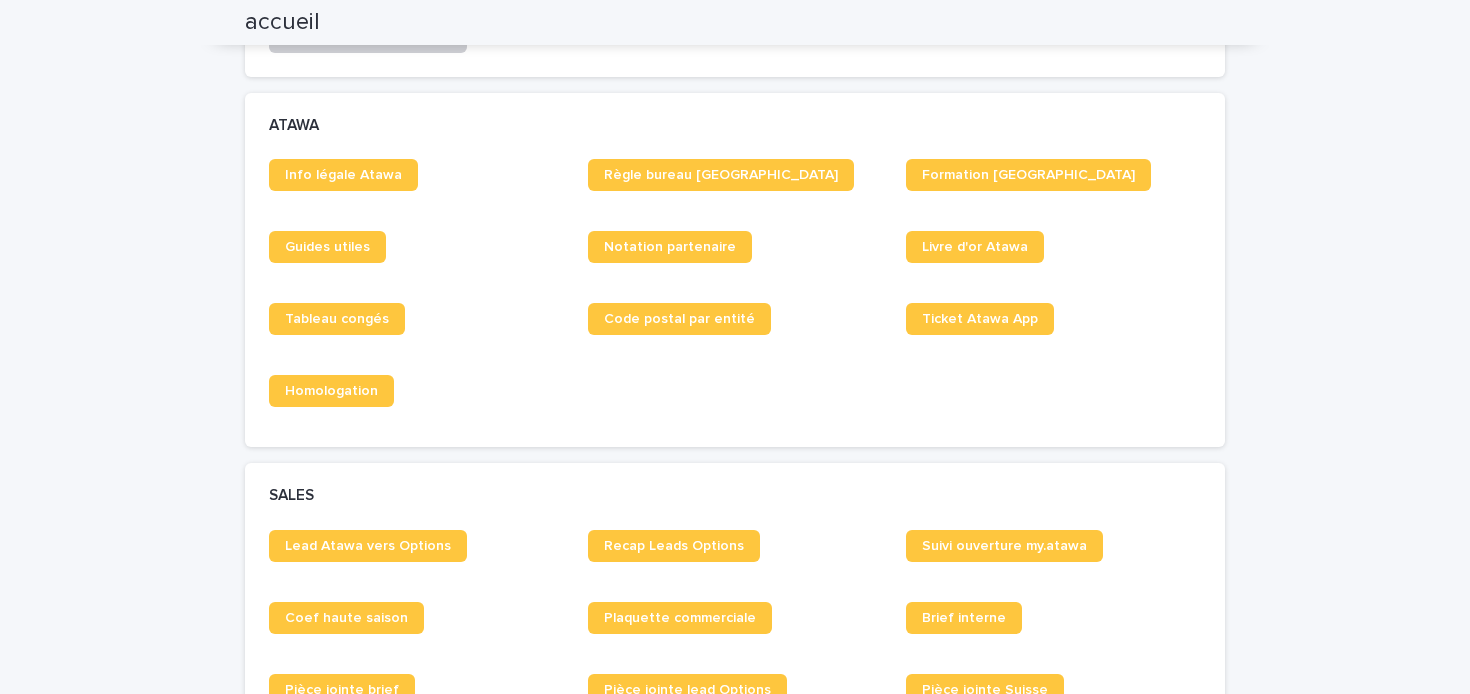 scroll, scrollTop: 0, scrollLeft: 0, axis: both 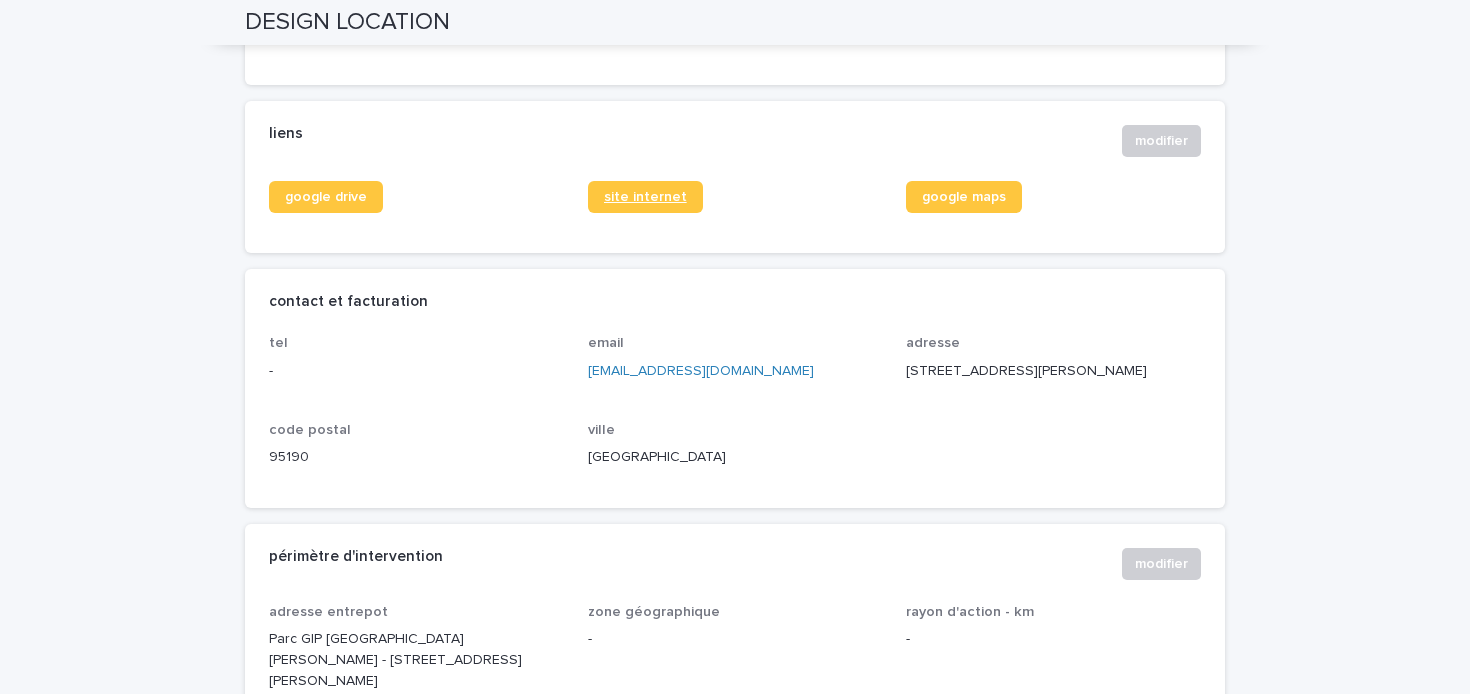 click on "site internet" at bounding box center (645, 197) 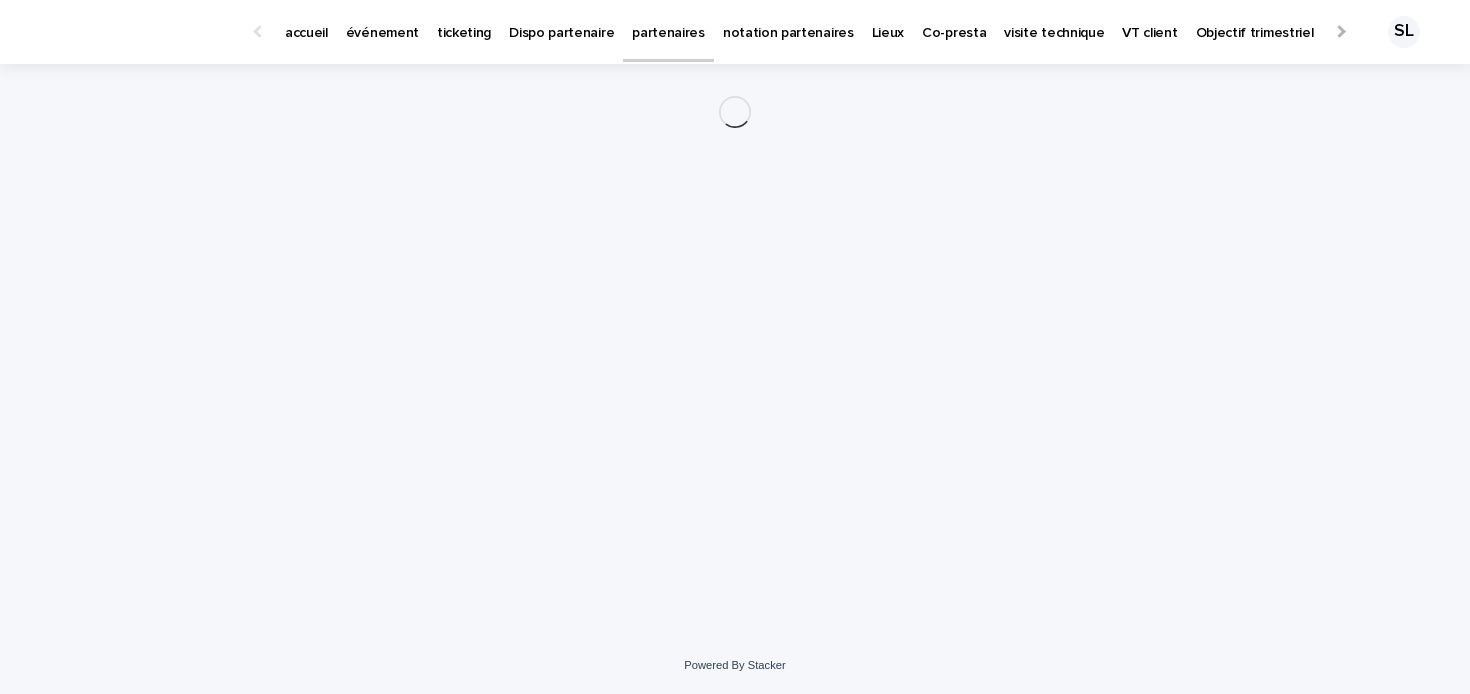 scroll, scrollTop: 0, scrollLeft: 0, axis: both 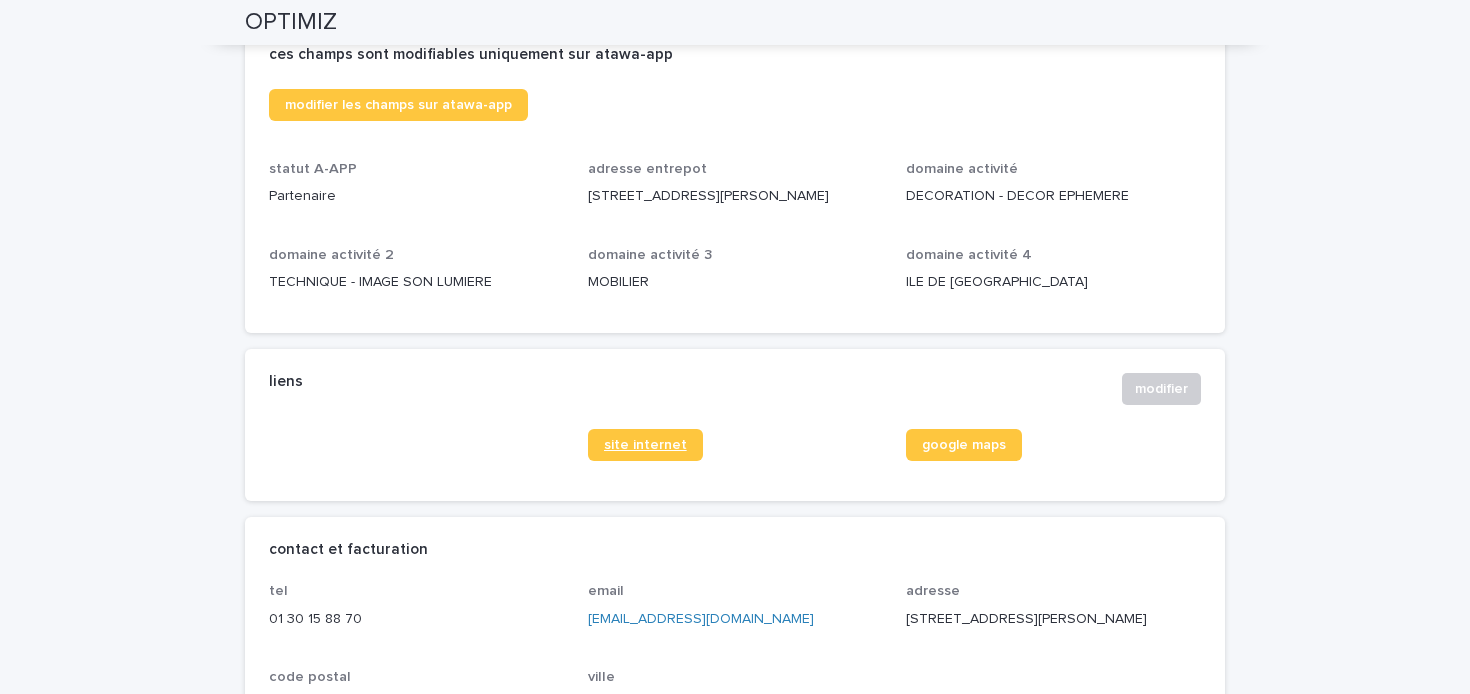 click on "site internet" at bounding box center [645, 445] 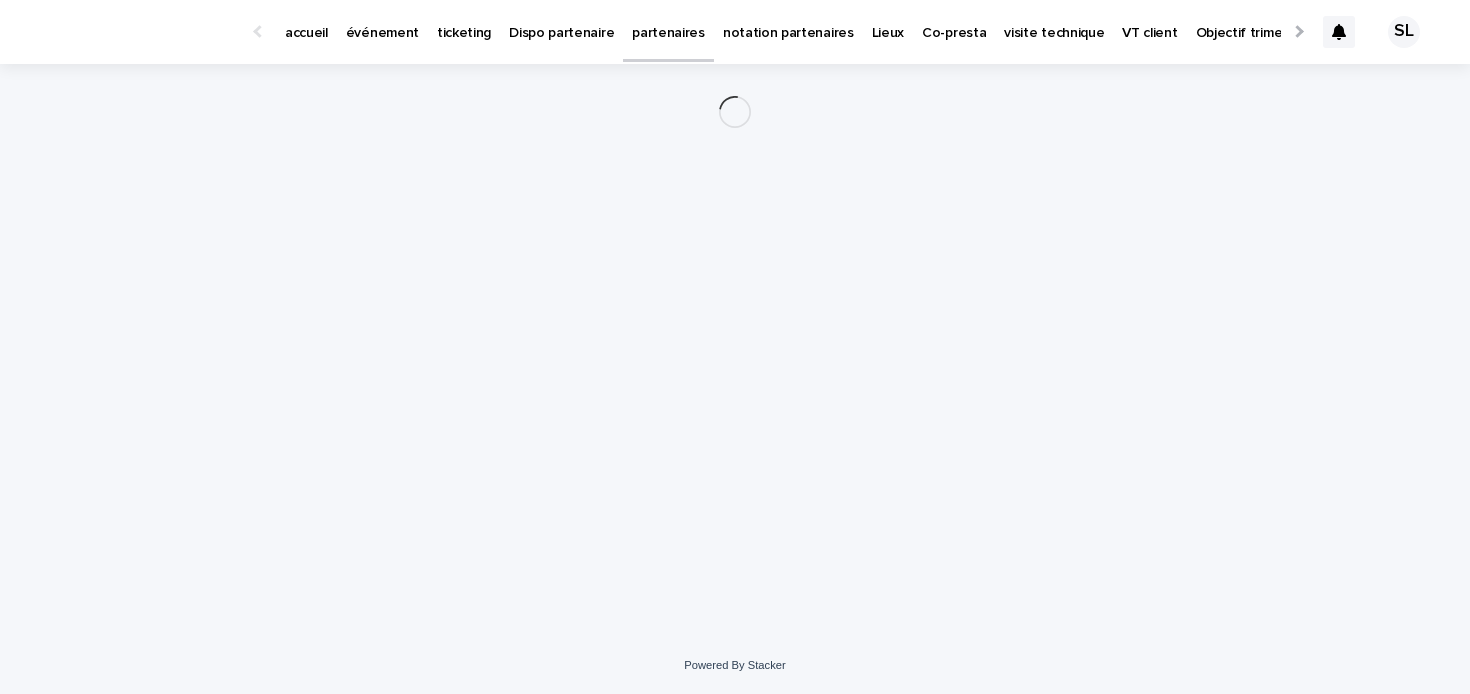 scroll, scrollTop: 0, scrollLeft: 0, axis: both 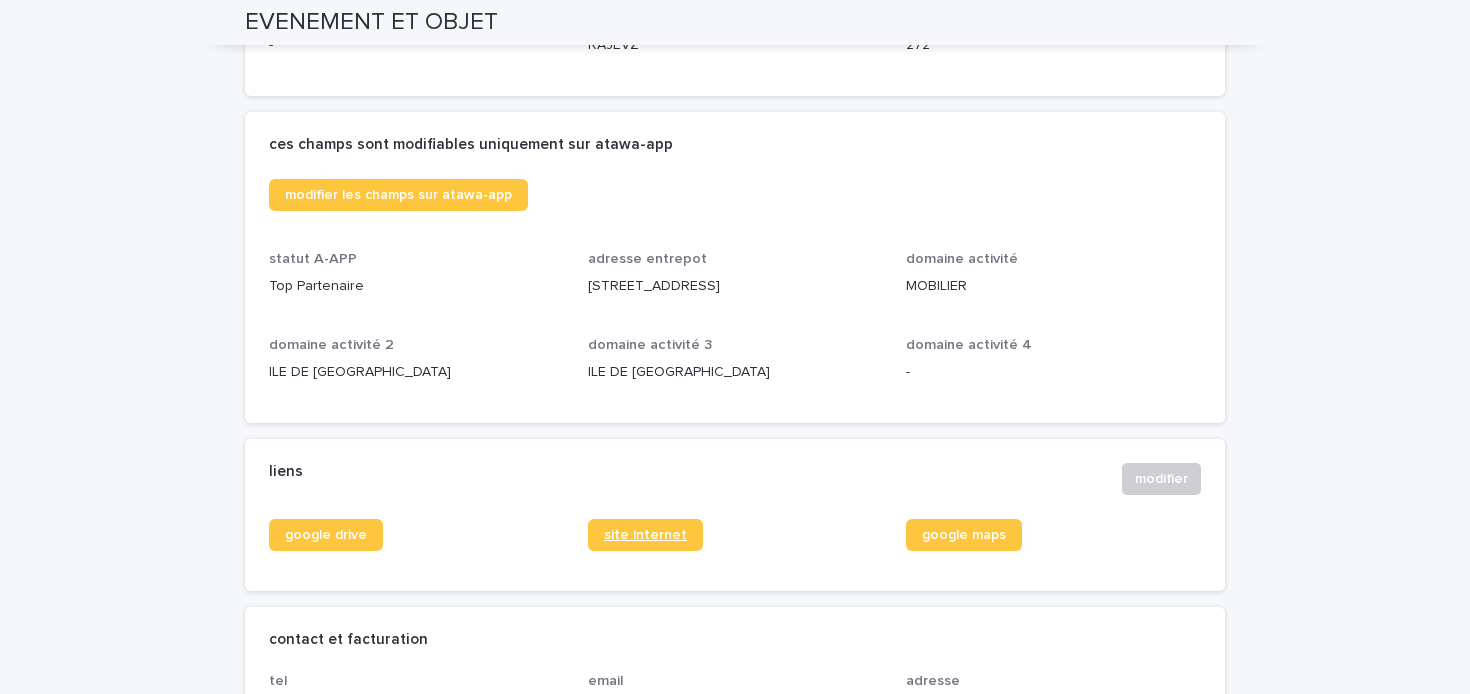 click on "site internet" at bounding box center (645, 535) 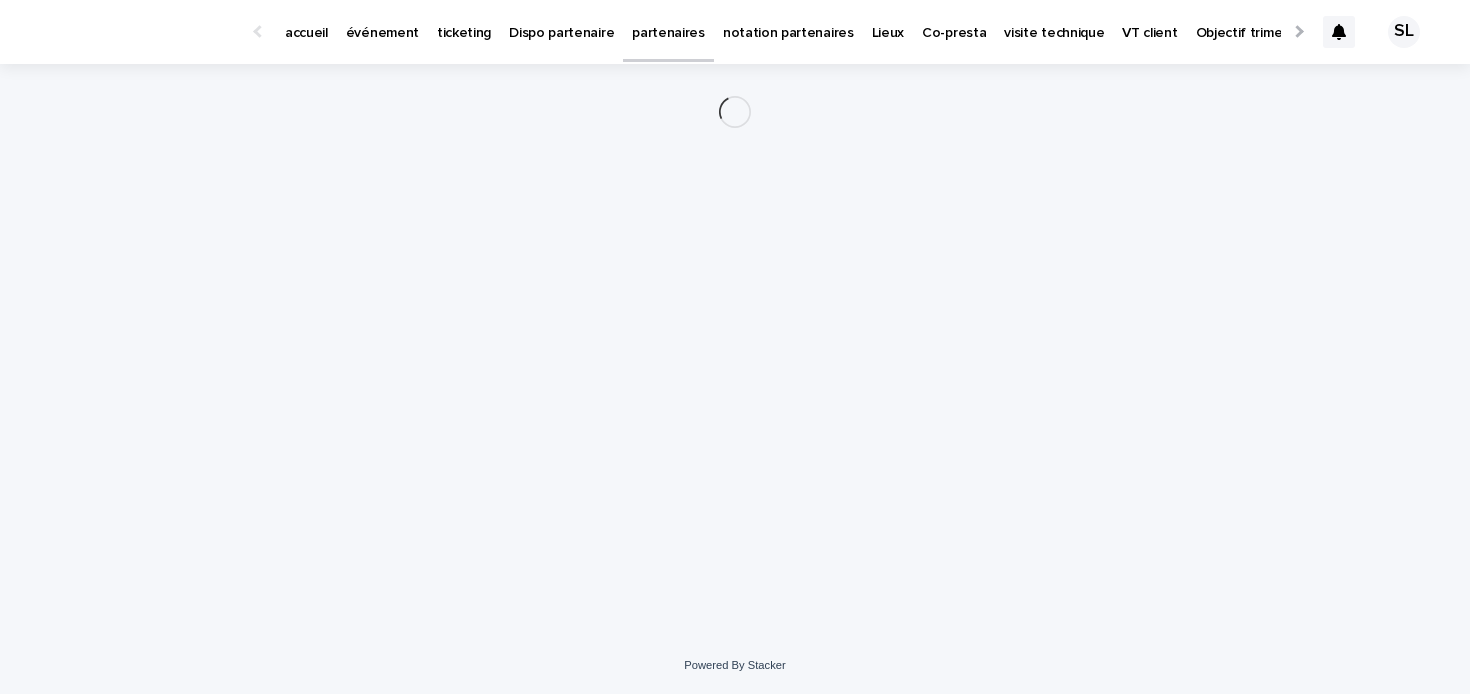 scroll, scrollTop: 0, scrollLeft: 0, axis: both 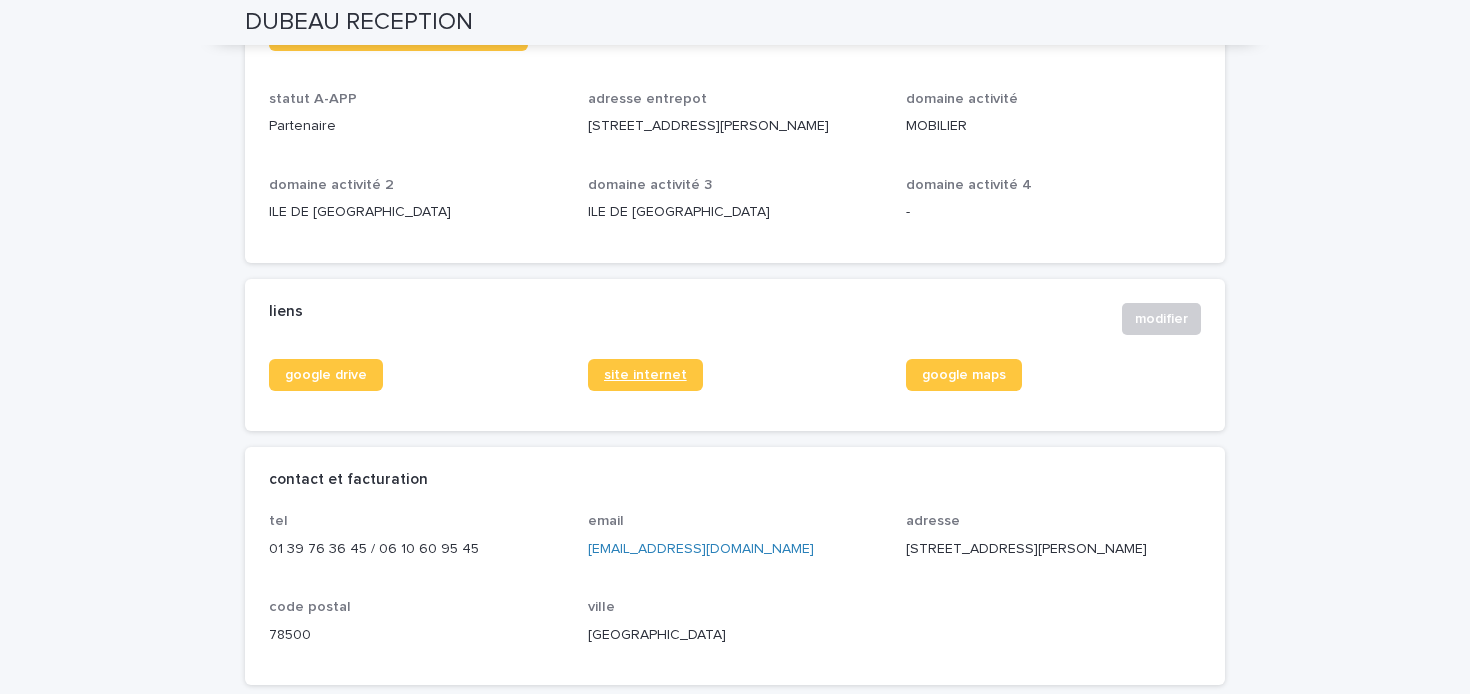 click on "site internet" at bounding box center [645, 375] 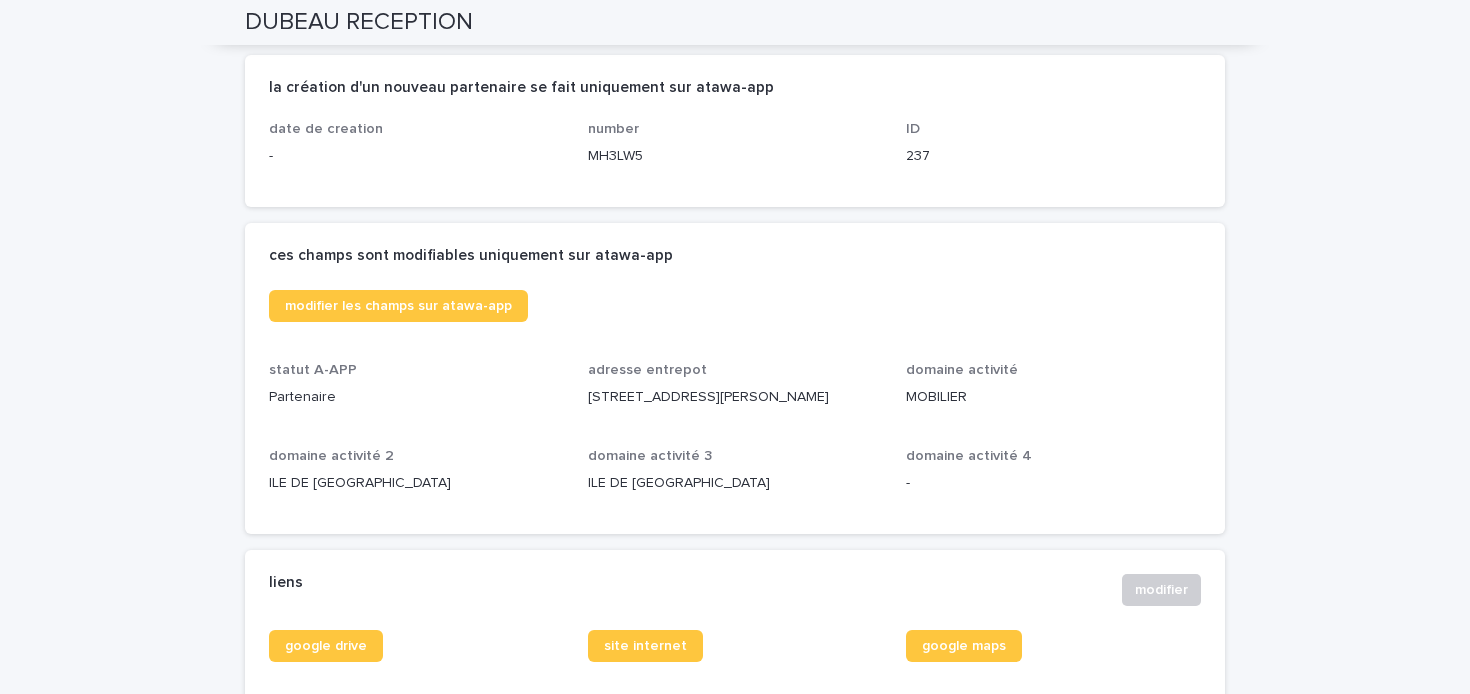 scroll, scrollTop: 248, scrollLeft: 0, axis: vertical 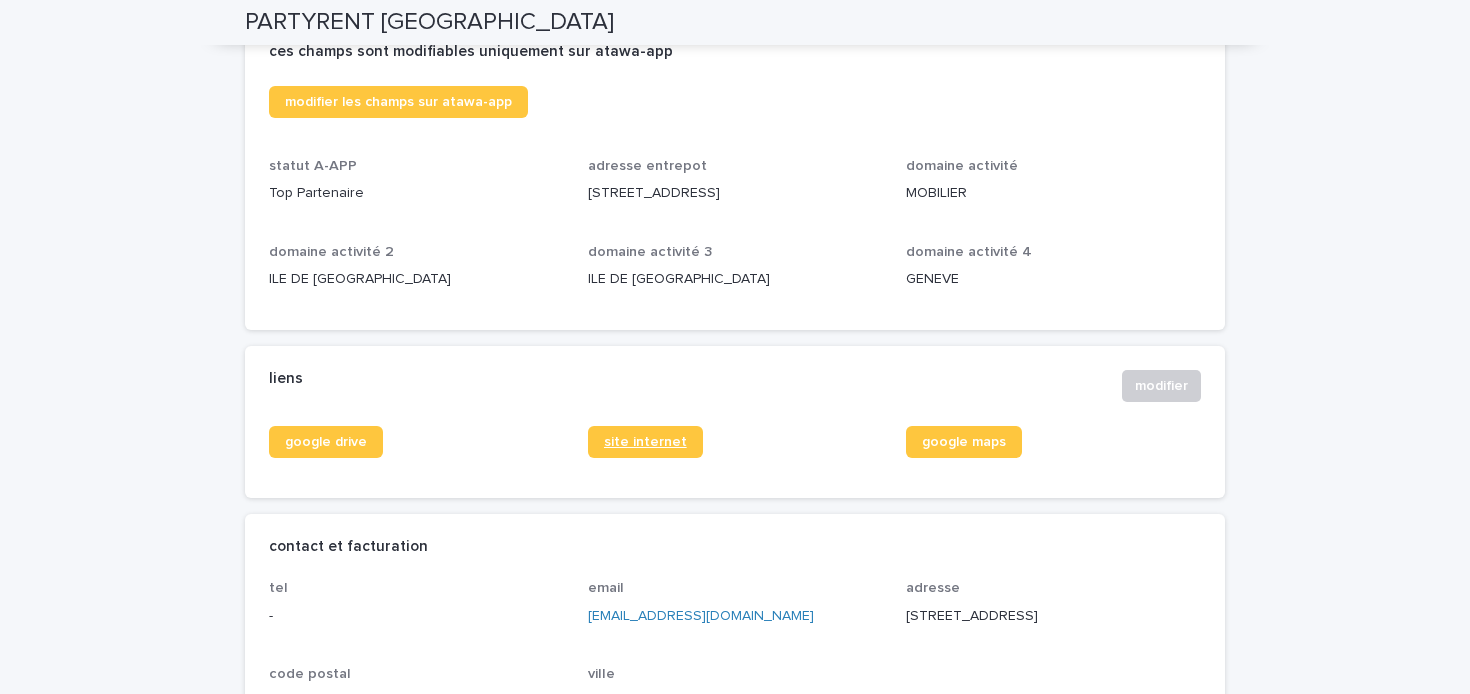 click on "site internet" at bounding box center [645, 442] 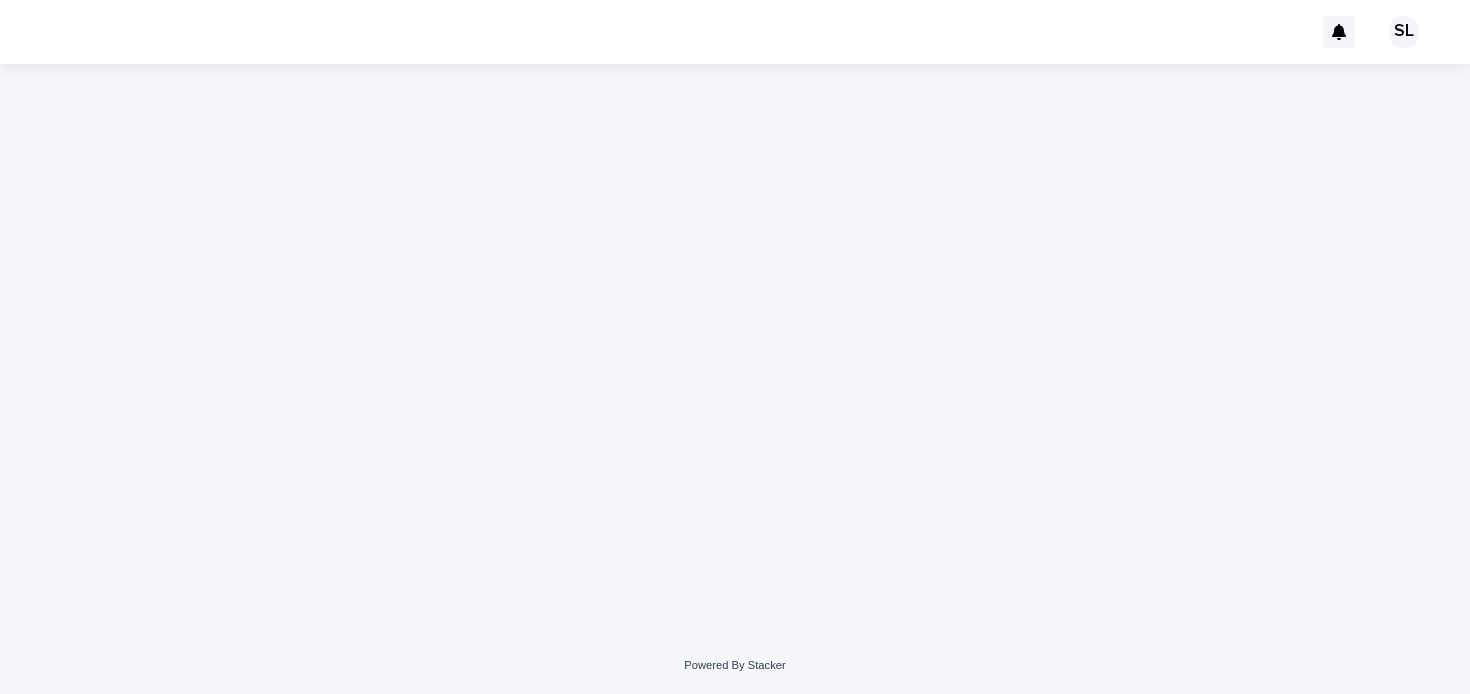 scroll, scrollTop: 0, scrollLeft: 0, axis: both 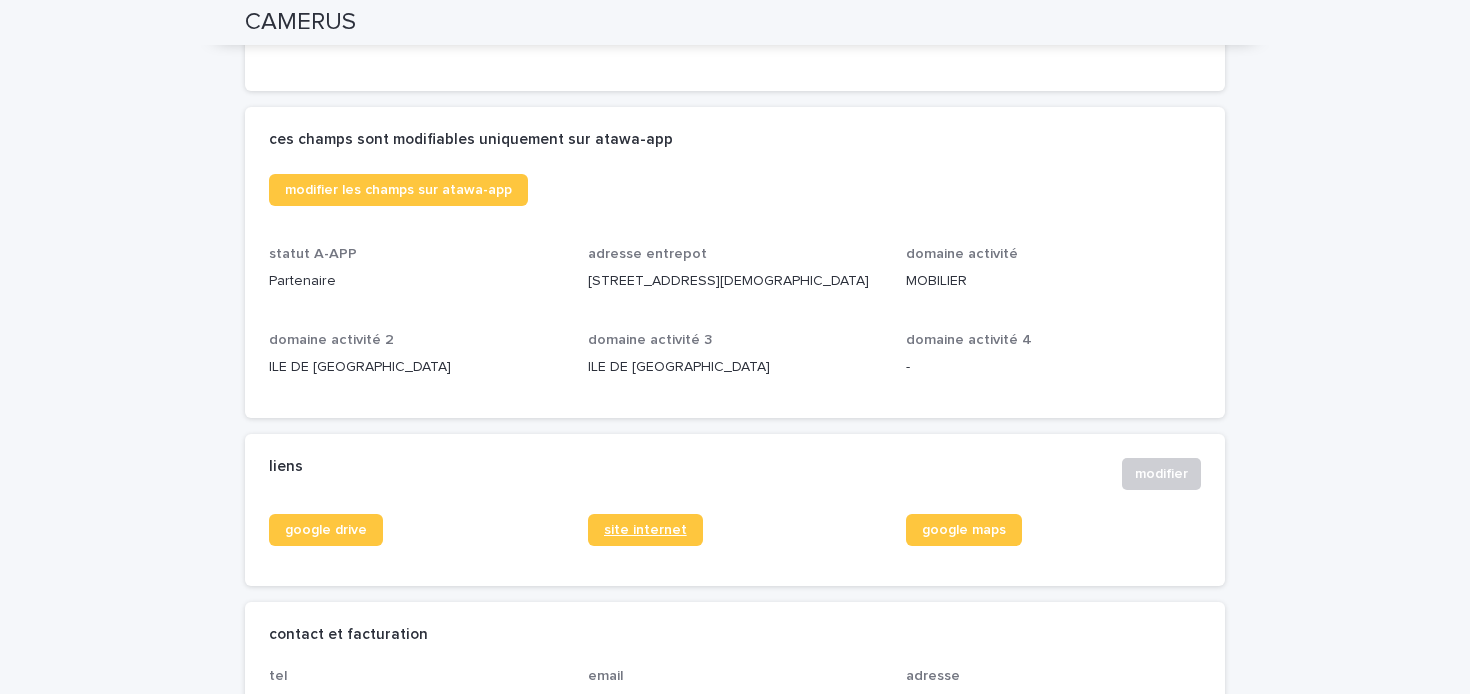 click on "site internet" at bounding box center (645, 530) 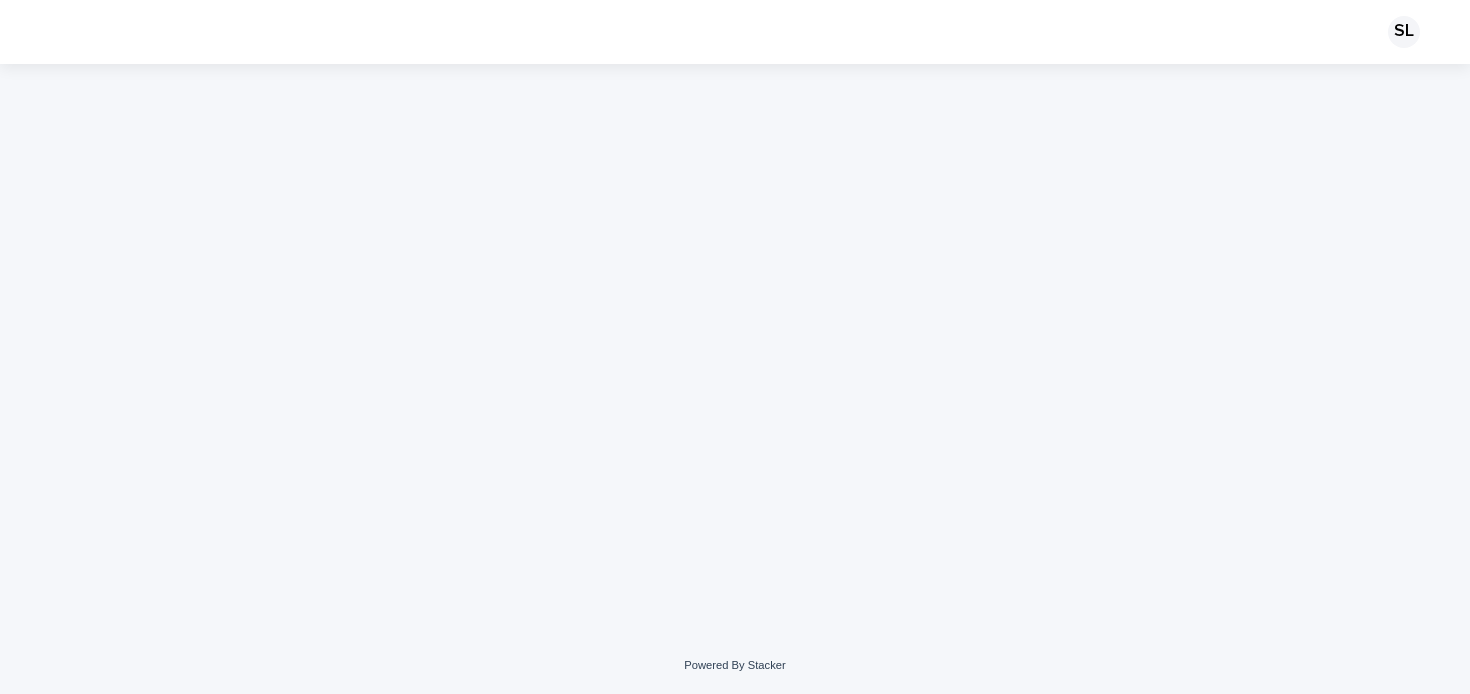 scroll, scrollTop: 0, scrollLeft: 0, axis: both 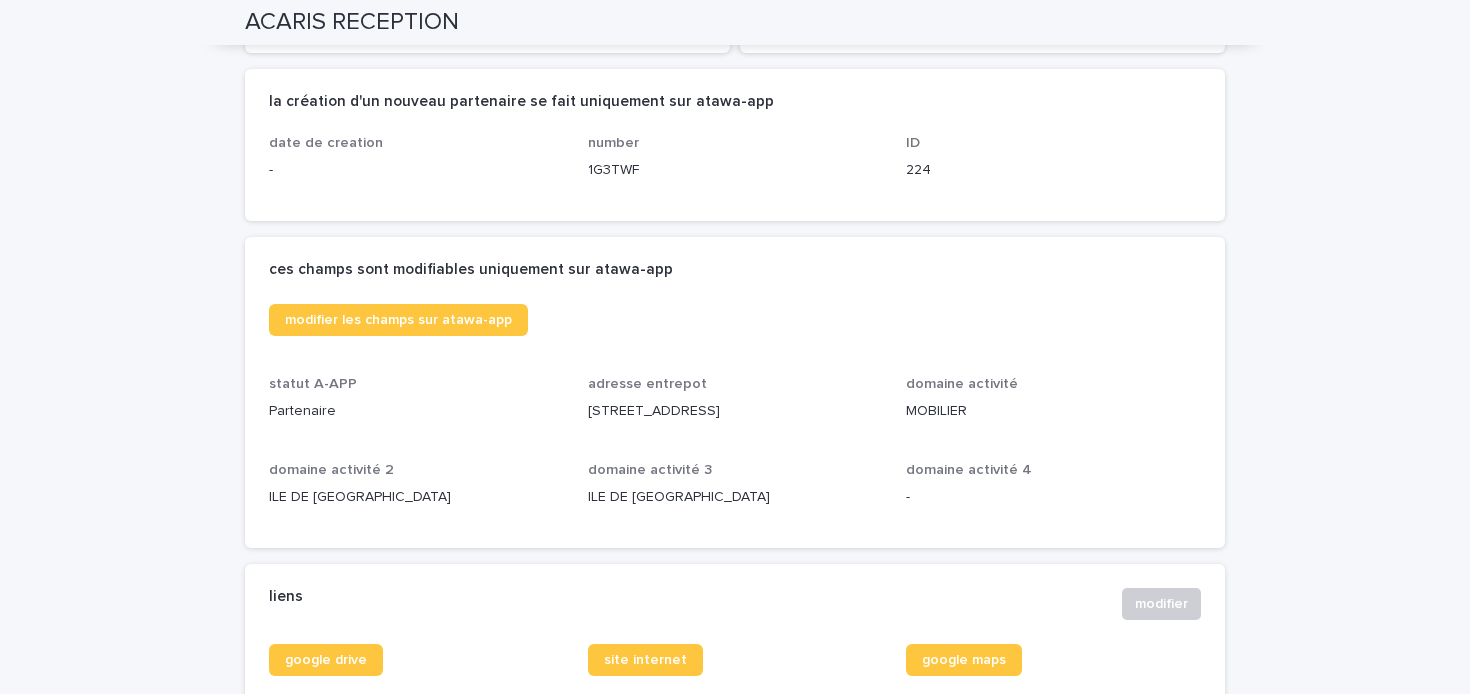 click on "liens modifier" at bounding box center (735, 604) 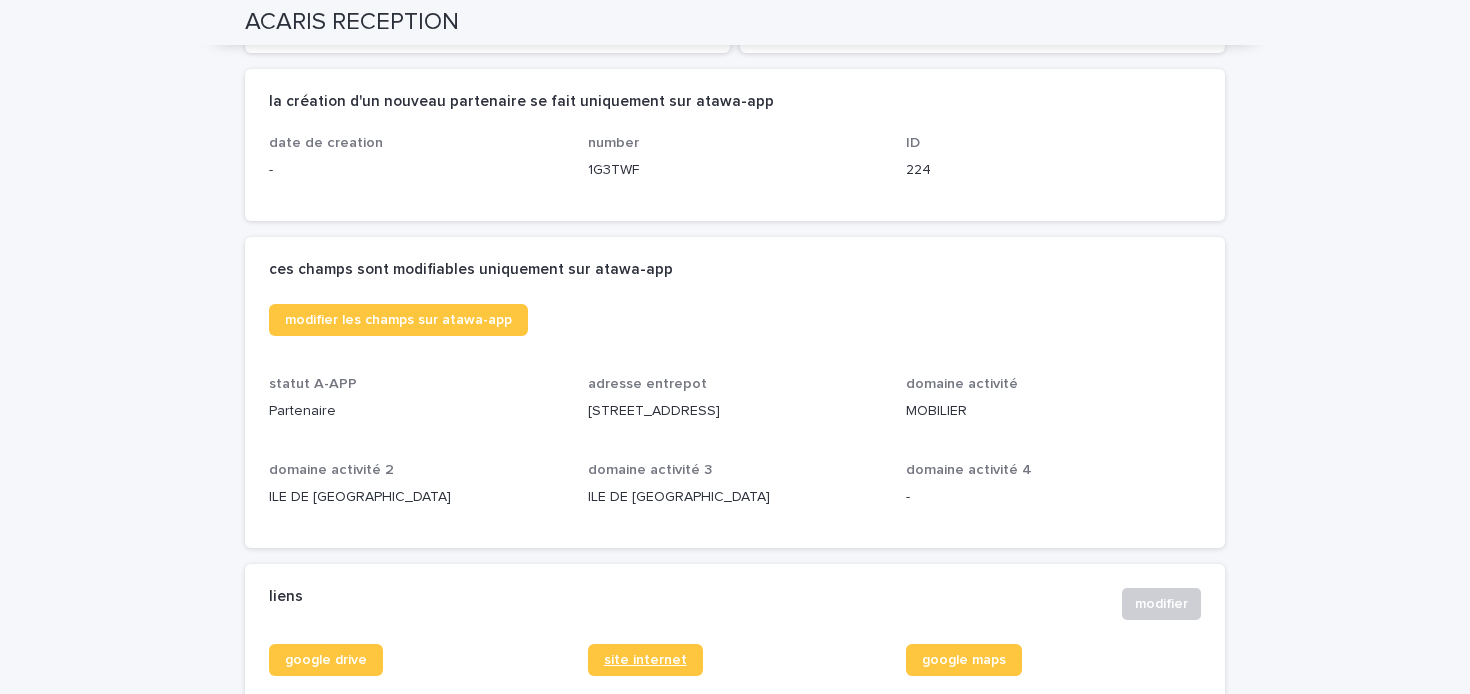 click on "site internet" at bounding box center [645, 660] 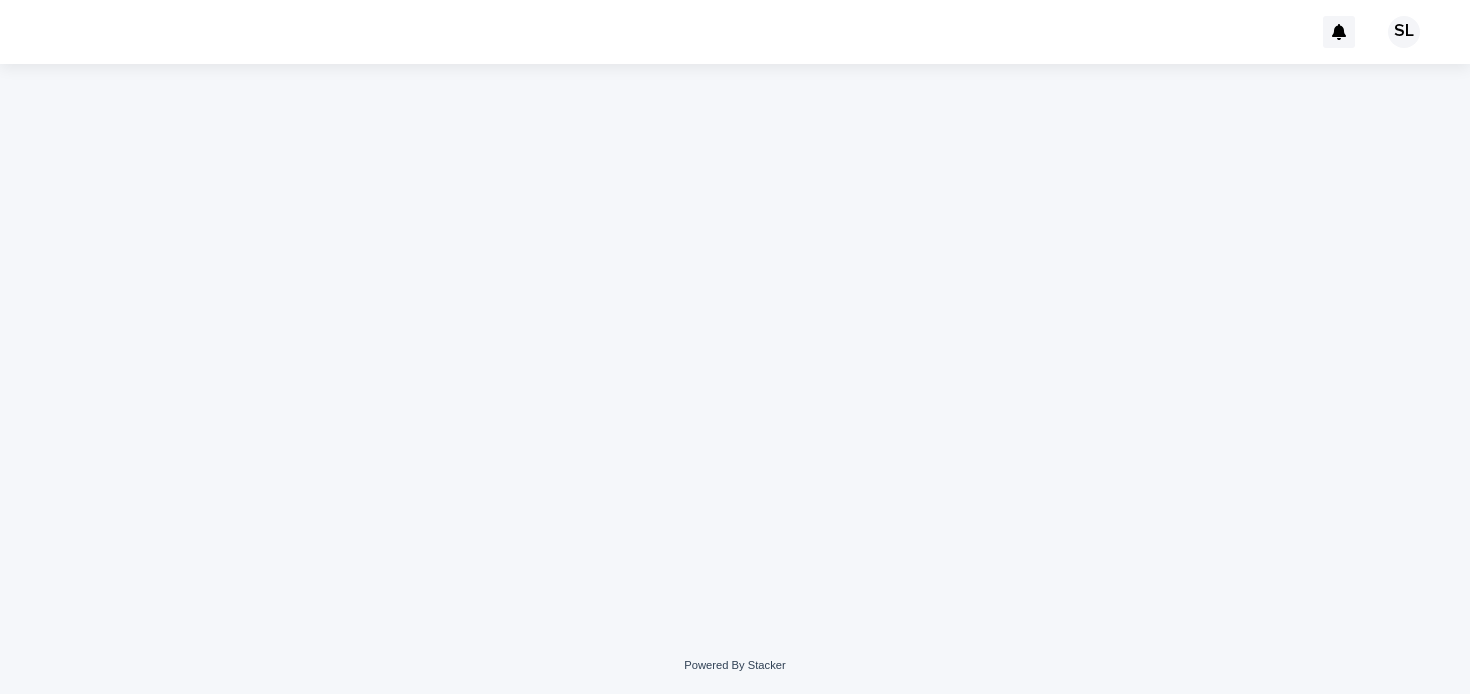 scroll, scrollTop: 0, scrollLeft: 0, axis: both 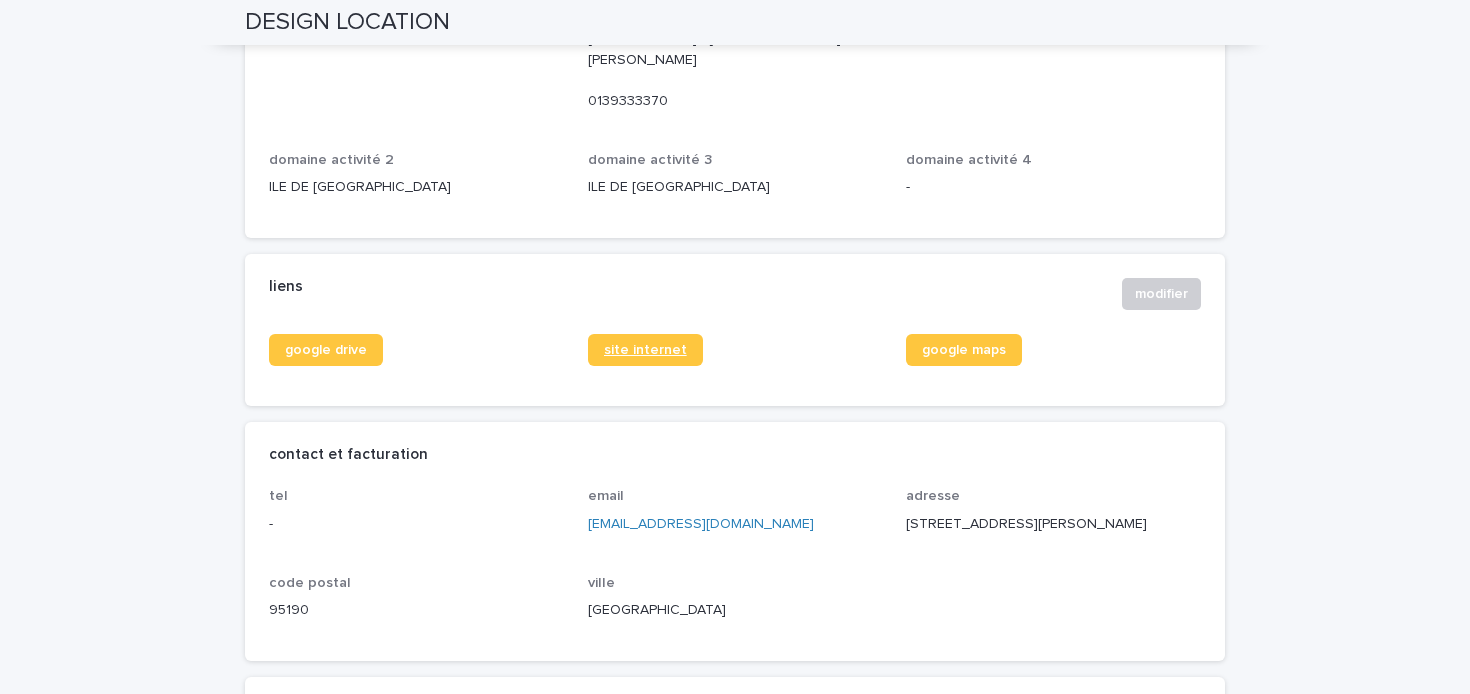 click on "site internet" at bounding box center (645, 350) 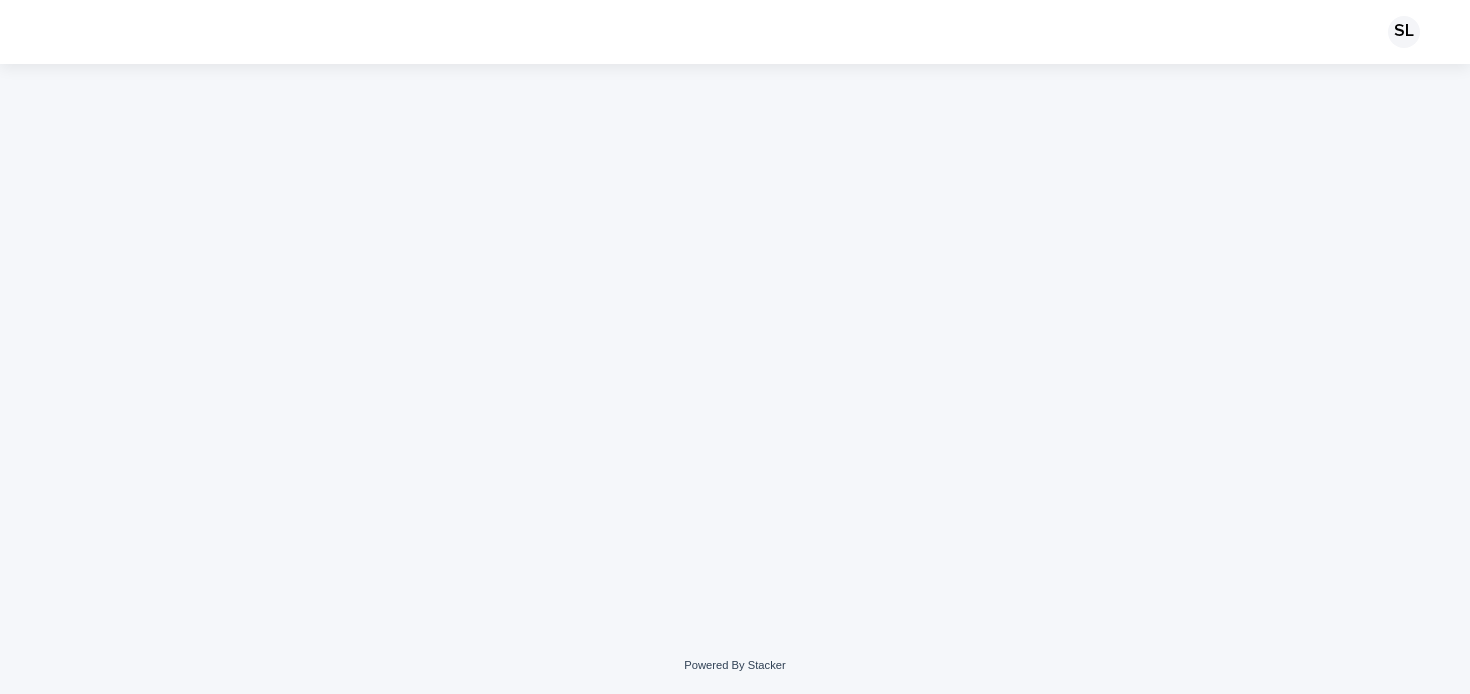 scroll, scrollTop: 0, scrollLeft: 0, axis: both 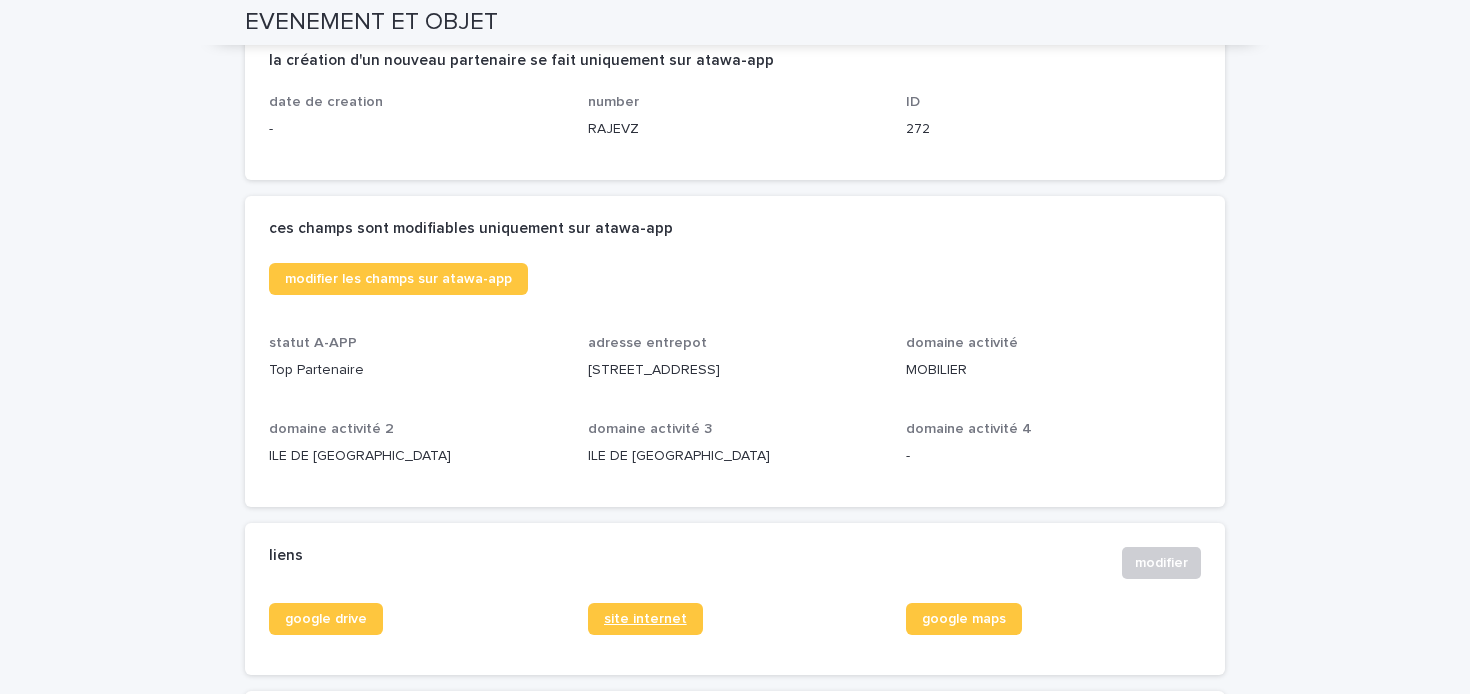 click on "site internet" at bounding box center [645, 619] 